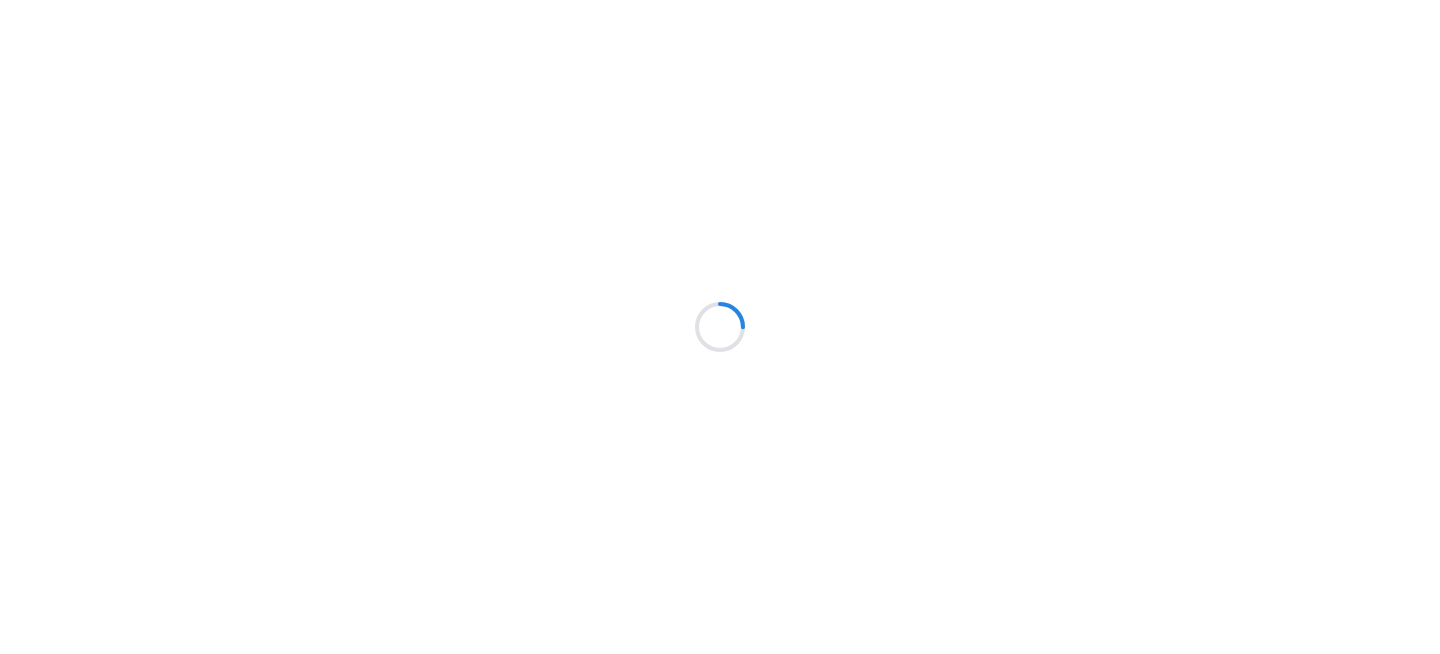 scroll, scrollTop: 0, scrollLeft: 0, axis: both 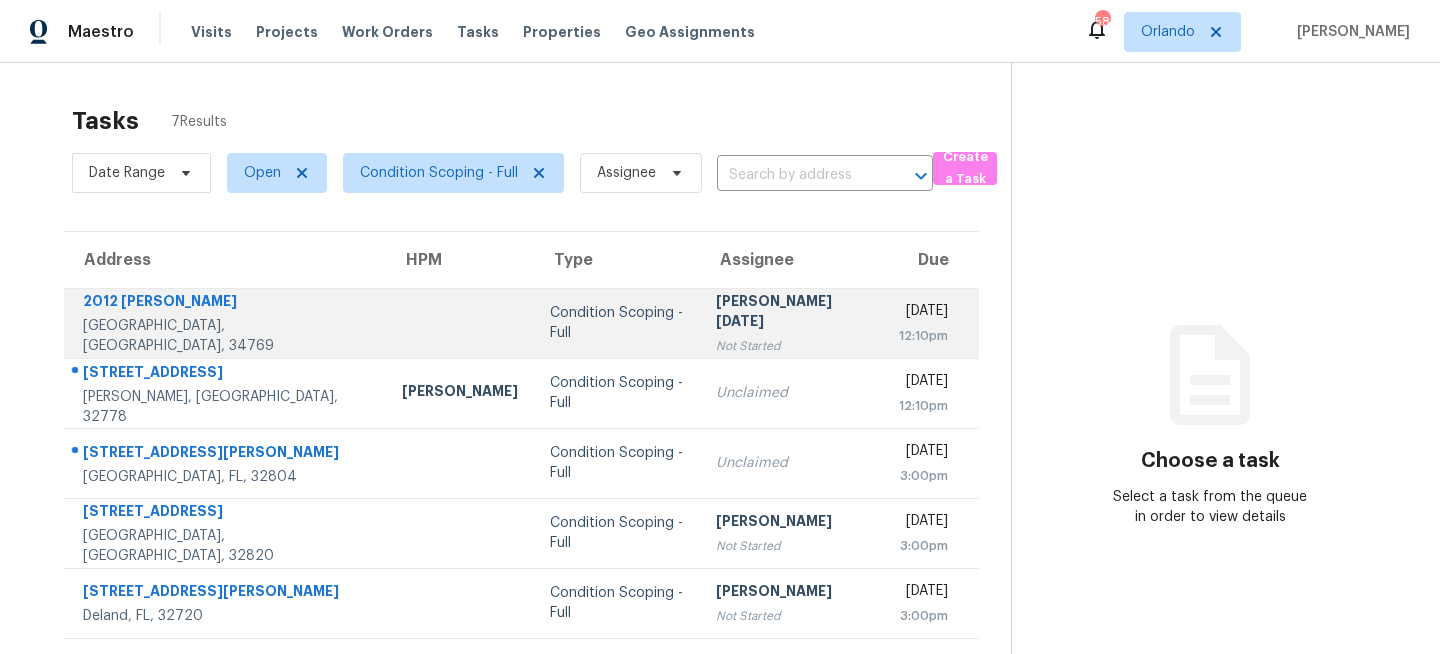 click on "Condition Scoping - Full" at bounding box center (617, 323) 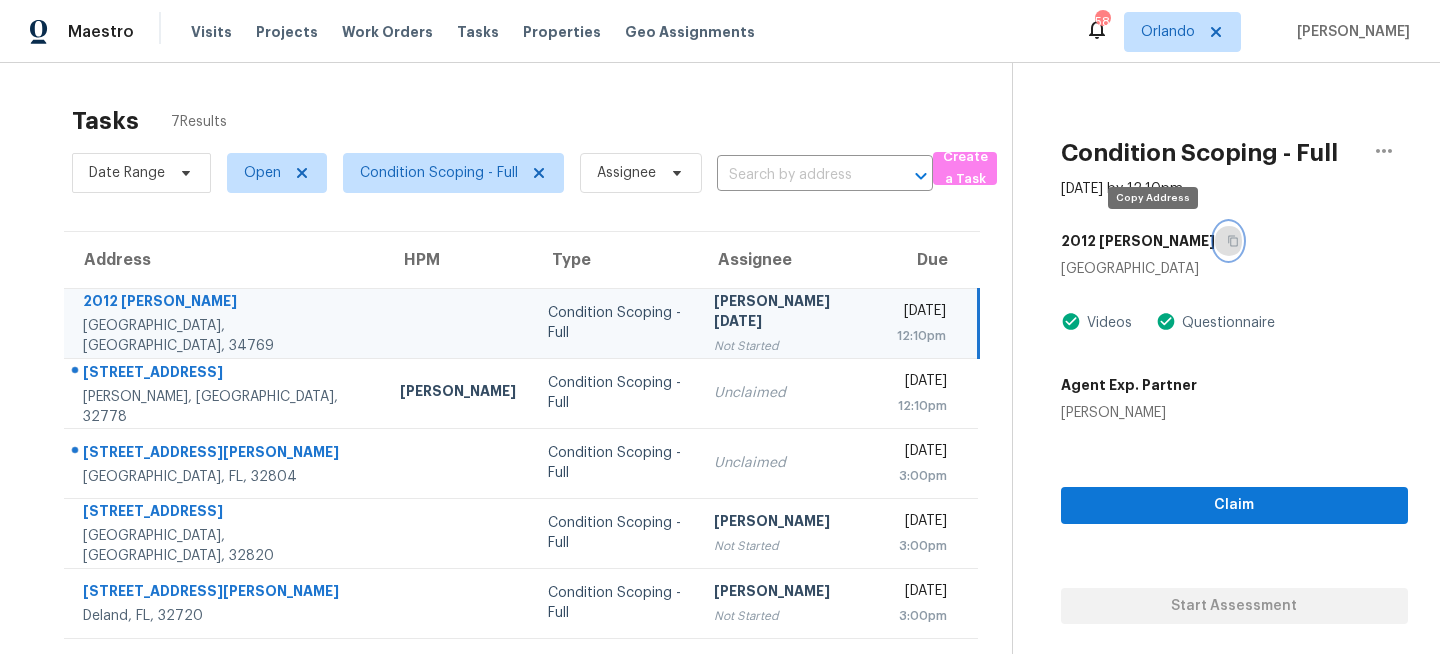 click 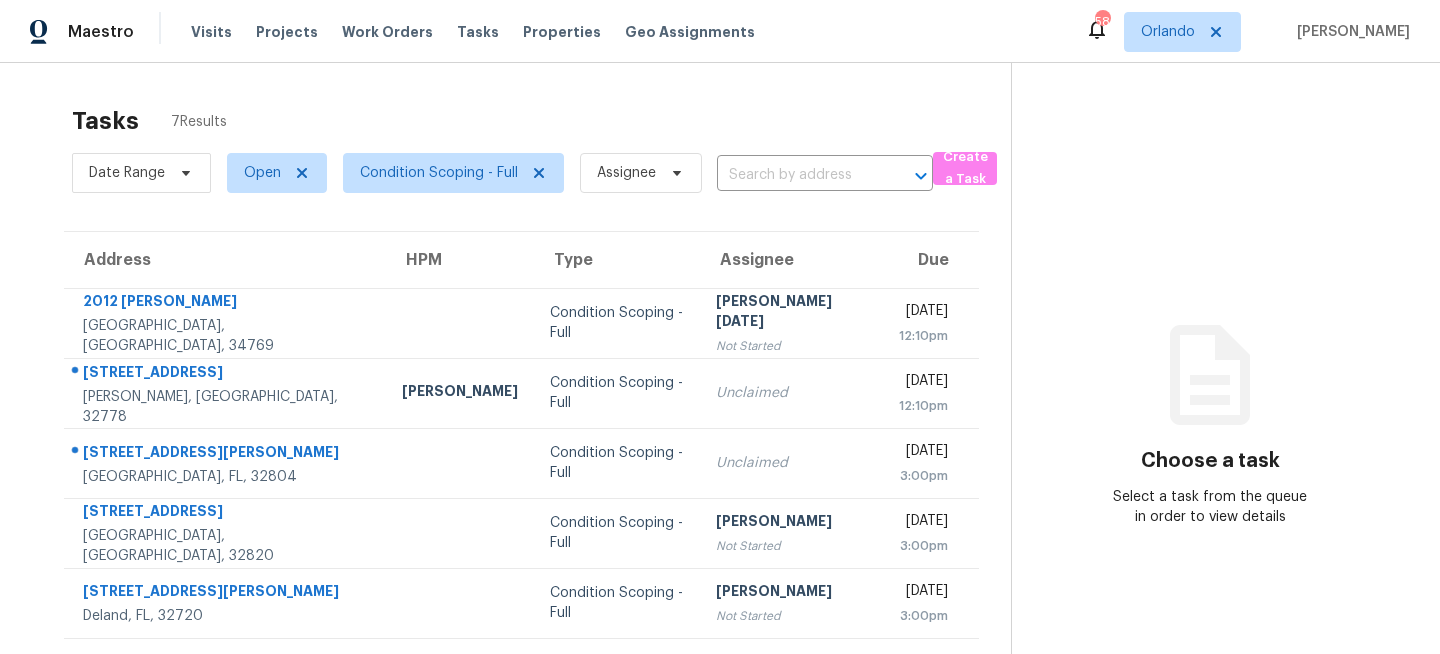 scroll, scrollTop: 0, scrollLeft: 0, axis: both 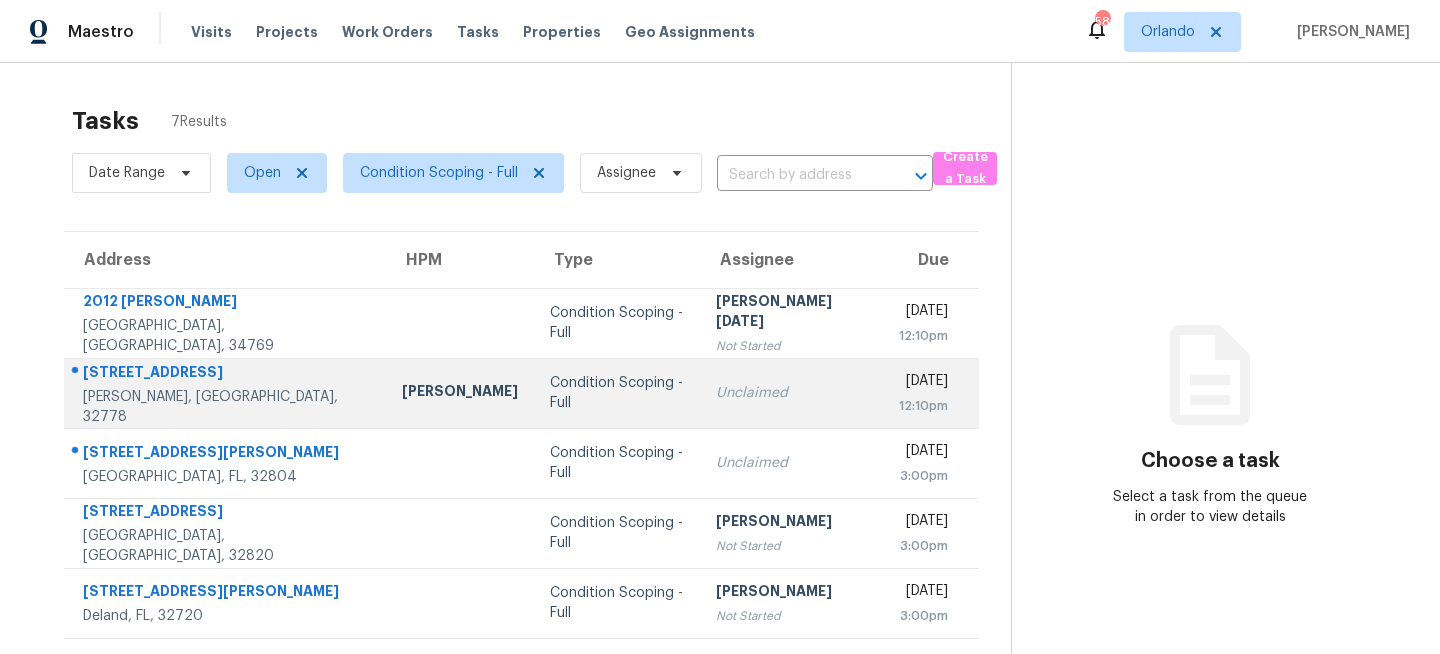 click on "Condition Scoping - Full" at bounding box center (617, 393) 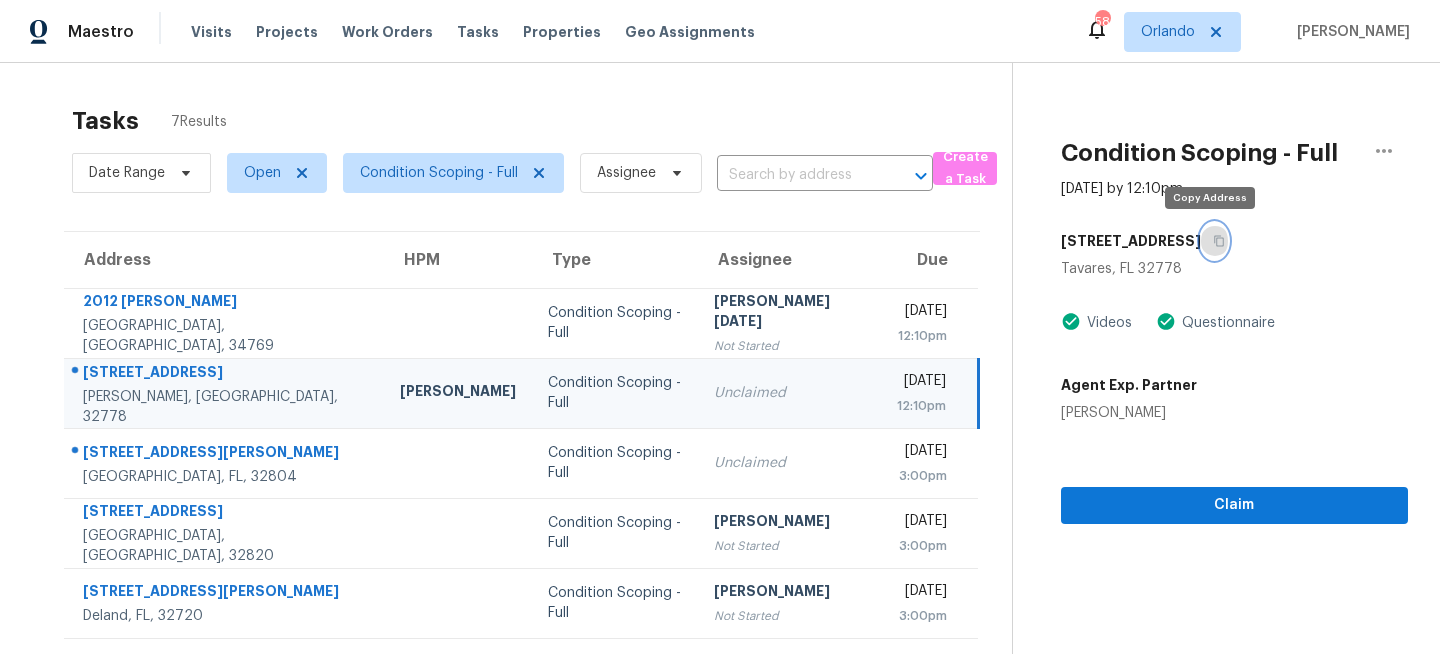click 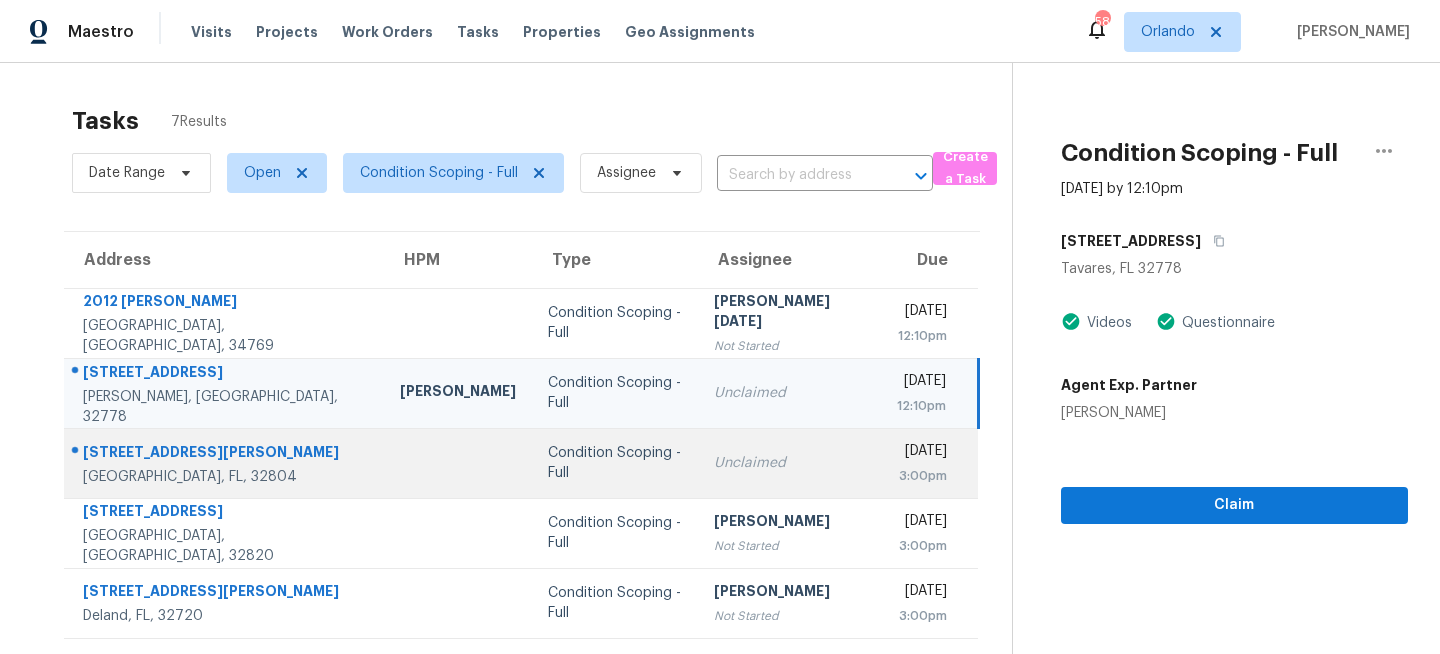click on "Condition Scoping - Full" at bounding box center (614, 463) 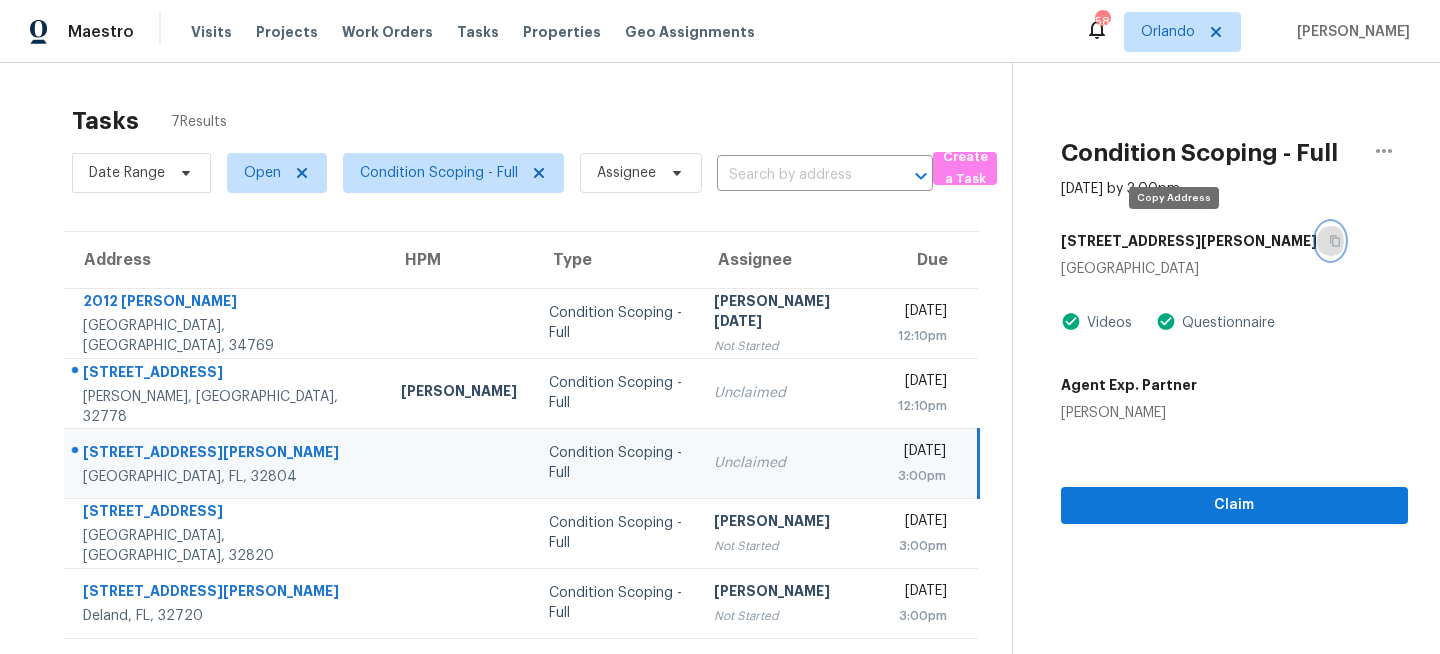 click 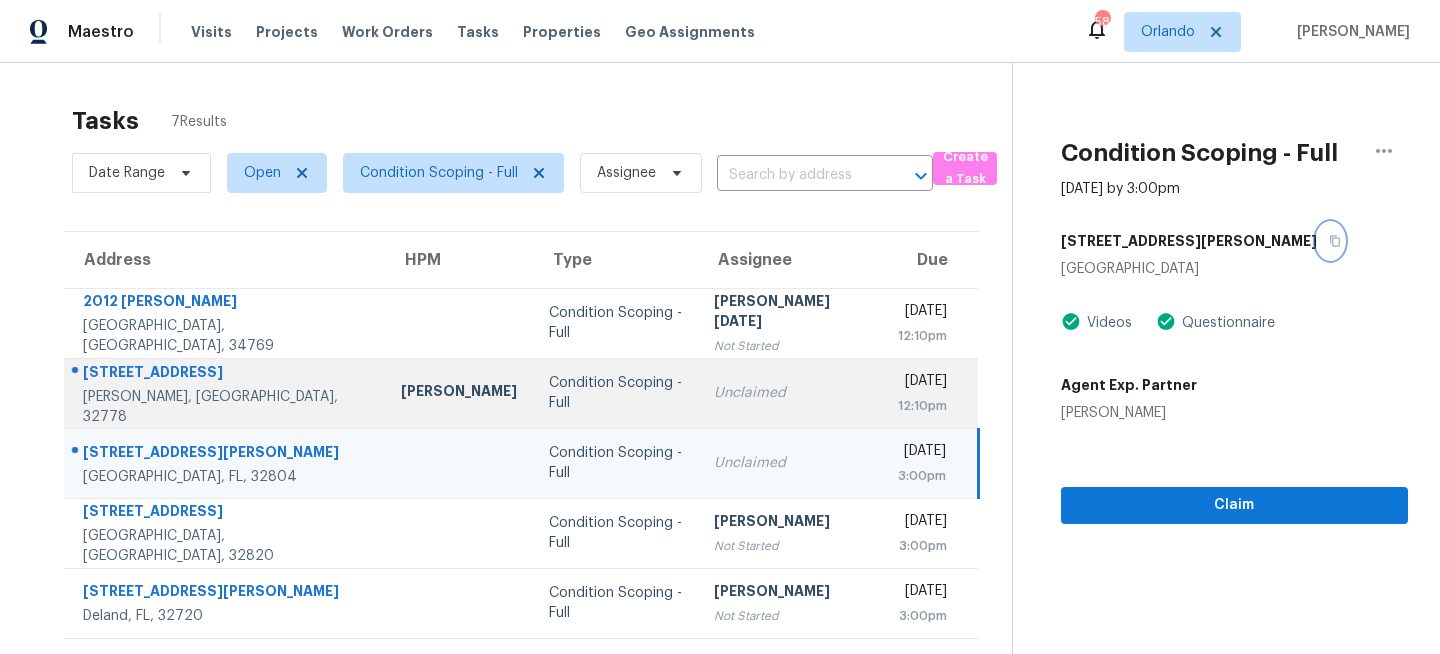 scroll, scrollTop: 140, scrollLeft: 0, axis: vertical 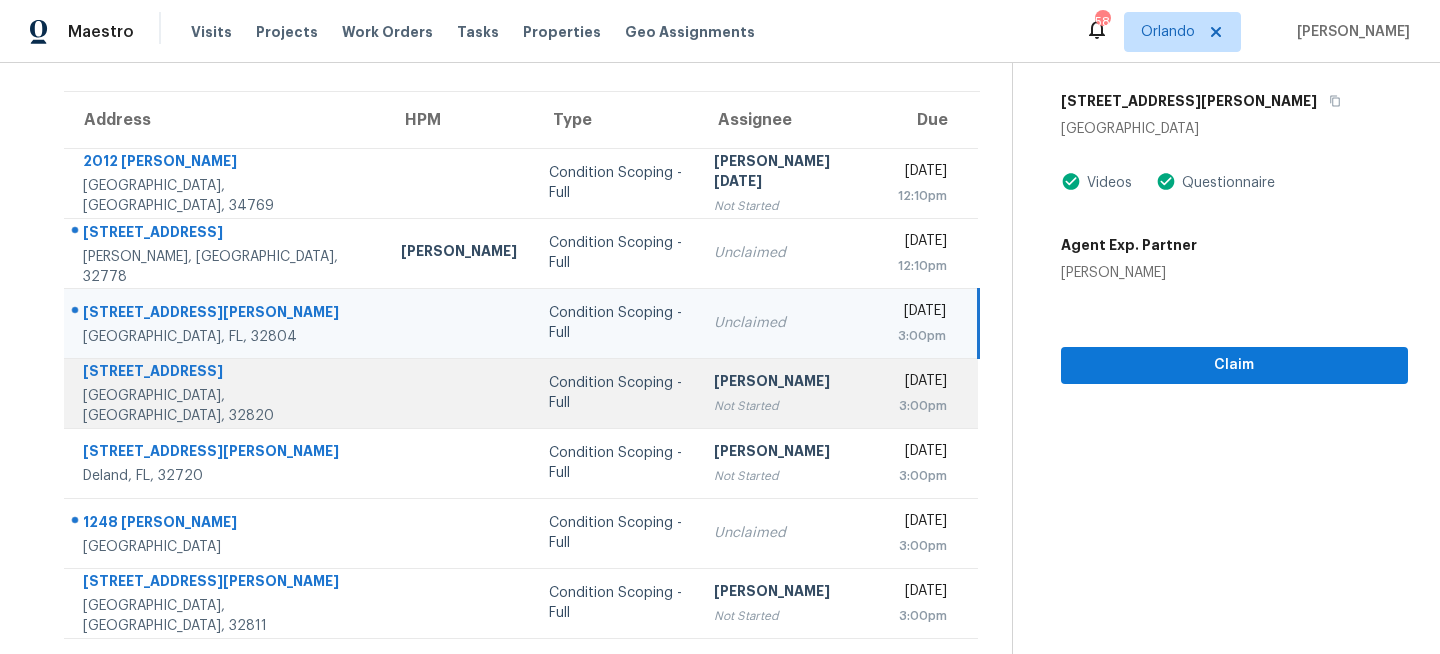 click on "Condition Scoping - Full" at bounding box center (616, 393) 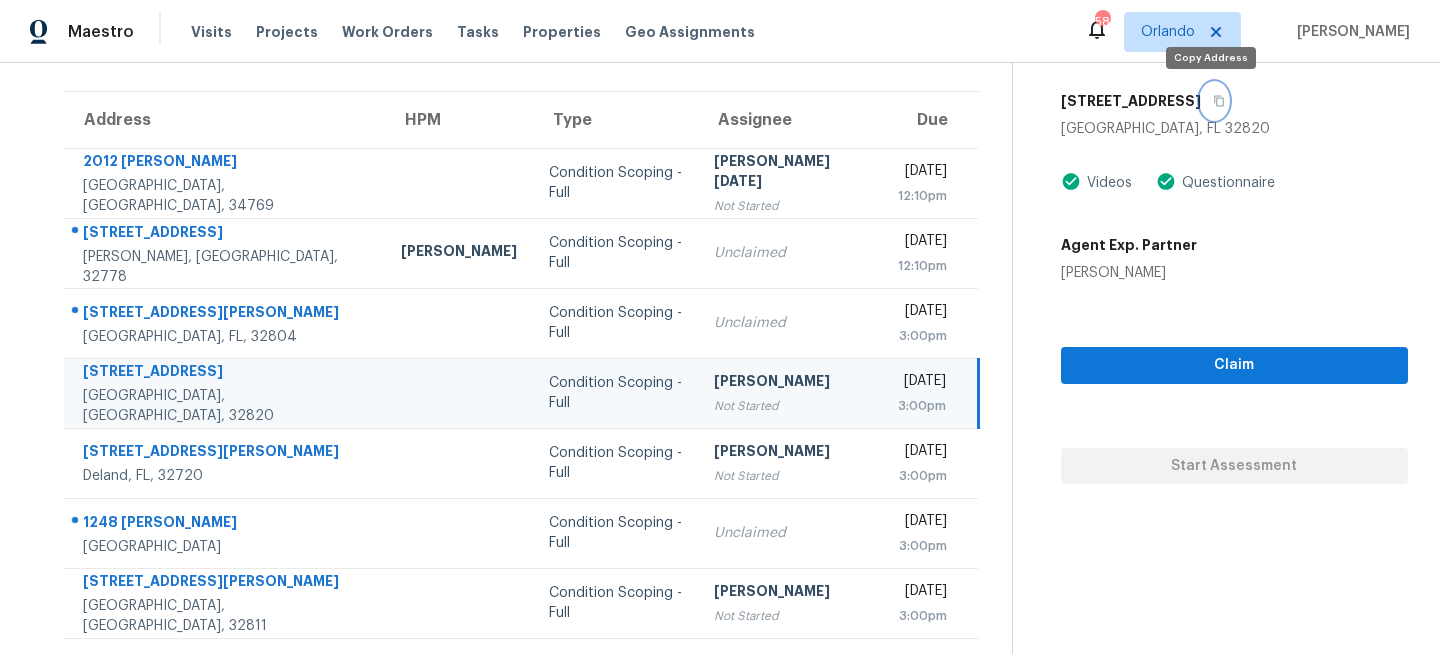 click 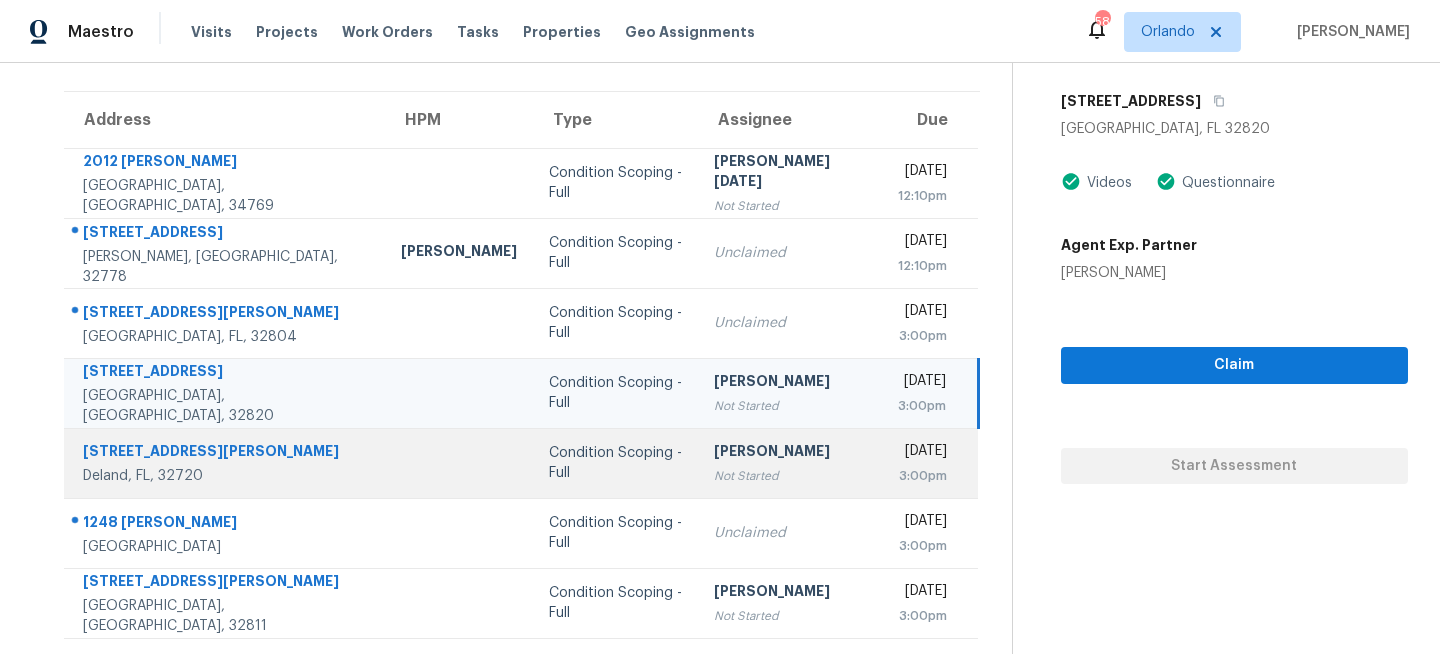 click on "Sakthivel Chandran Not Started" at bounding box center [789, 463] 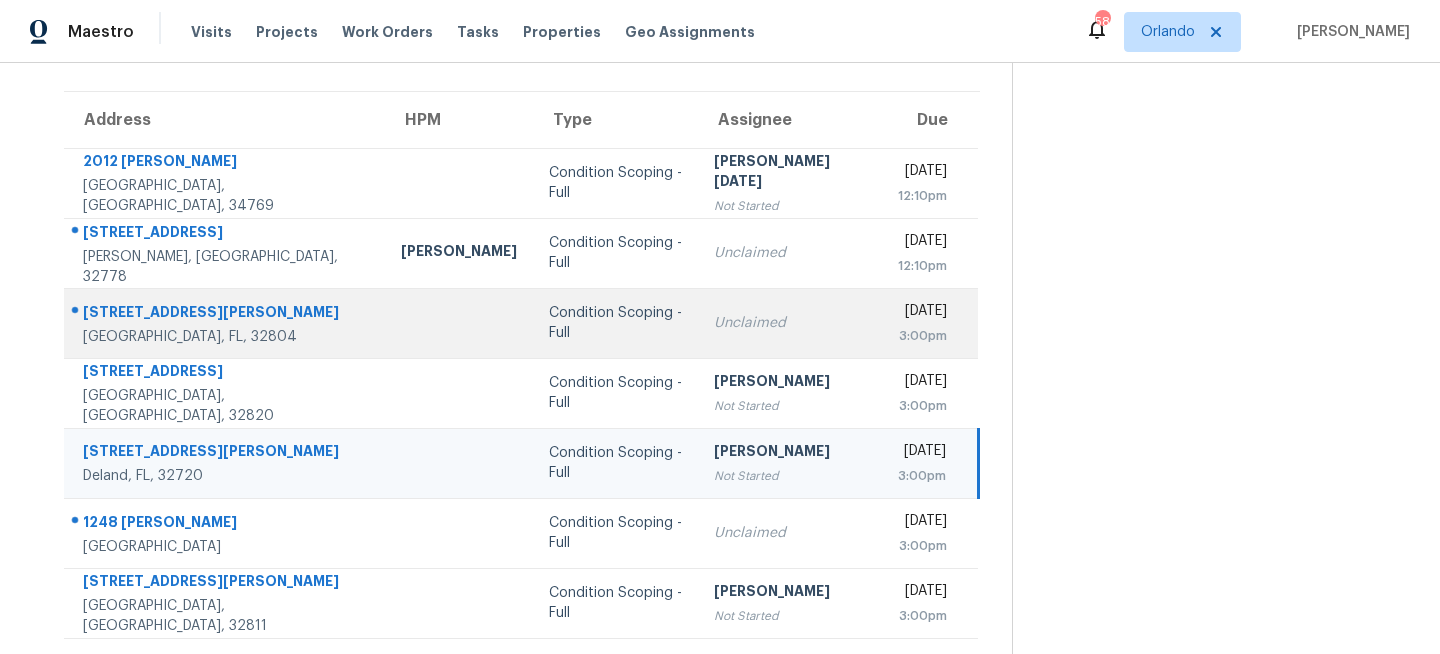 scroll, scrollTop: 0, scrollLeft: 0, axis: both 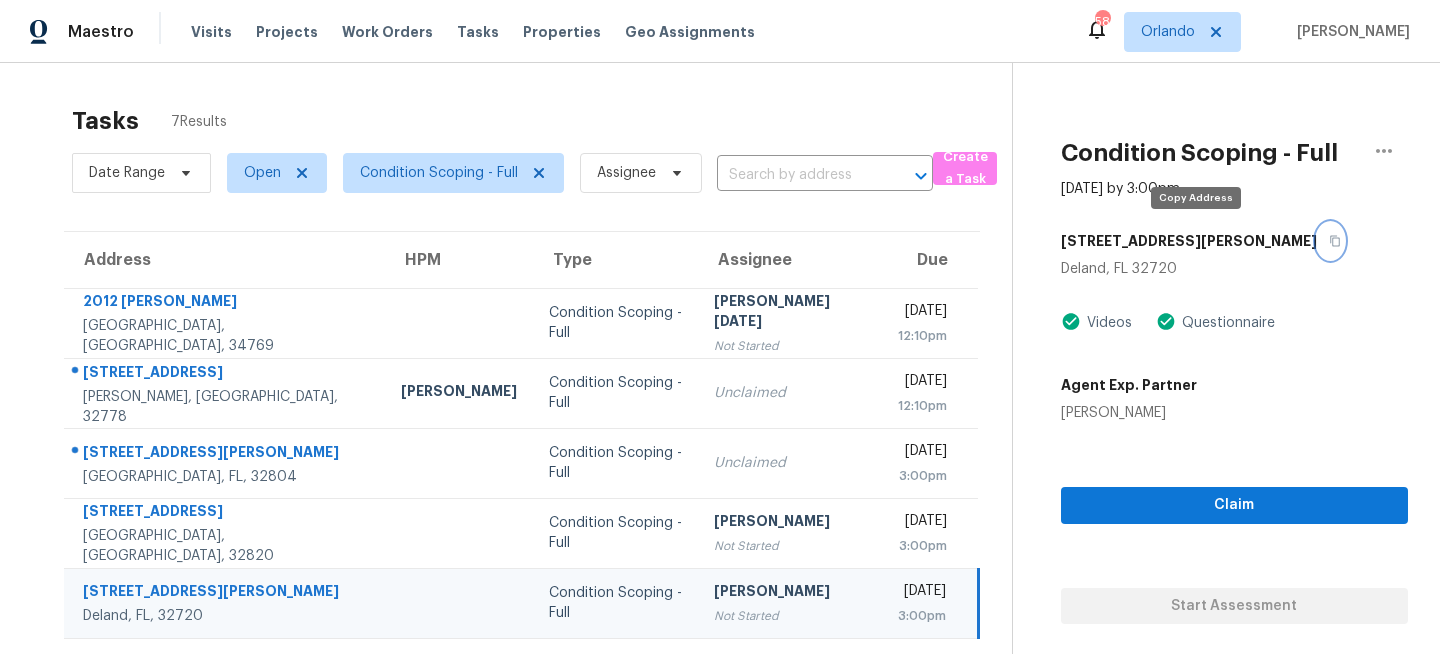 click 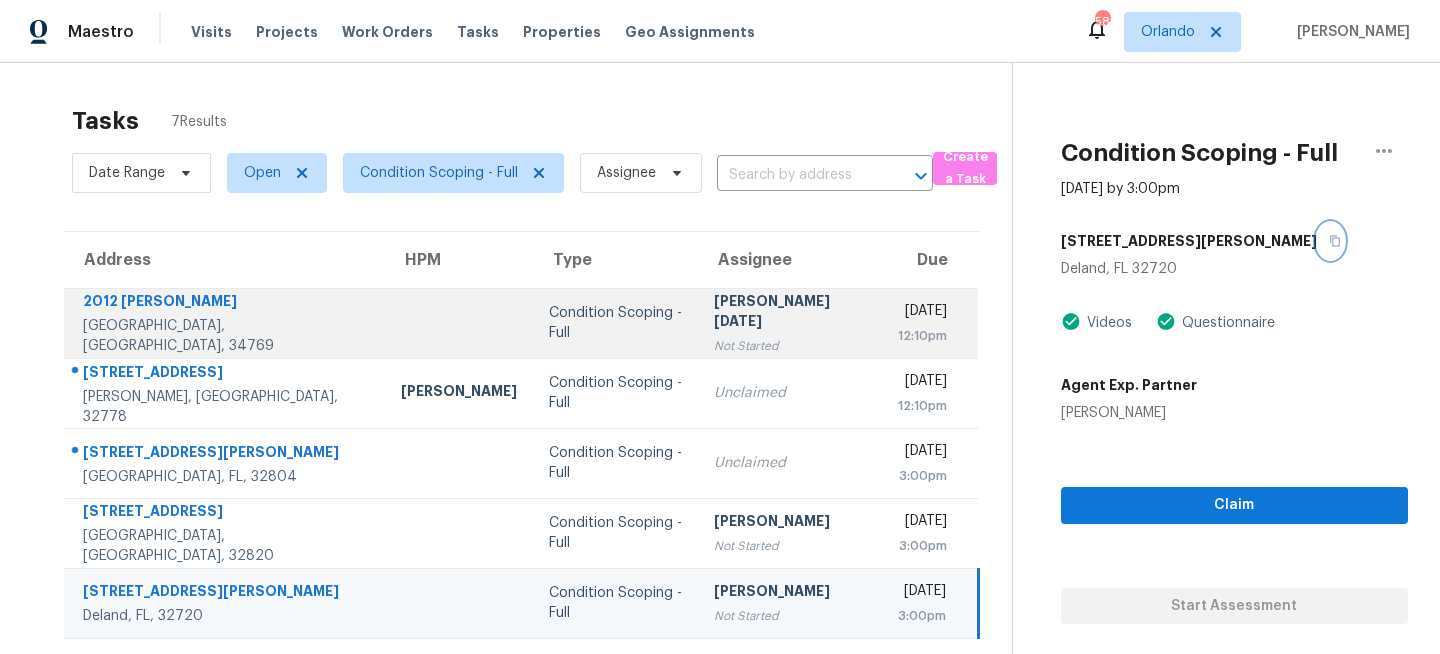 scroll, scrollTop: 140, scrollLeft: 0, axis: vertical 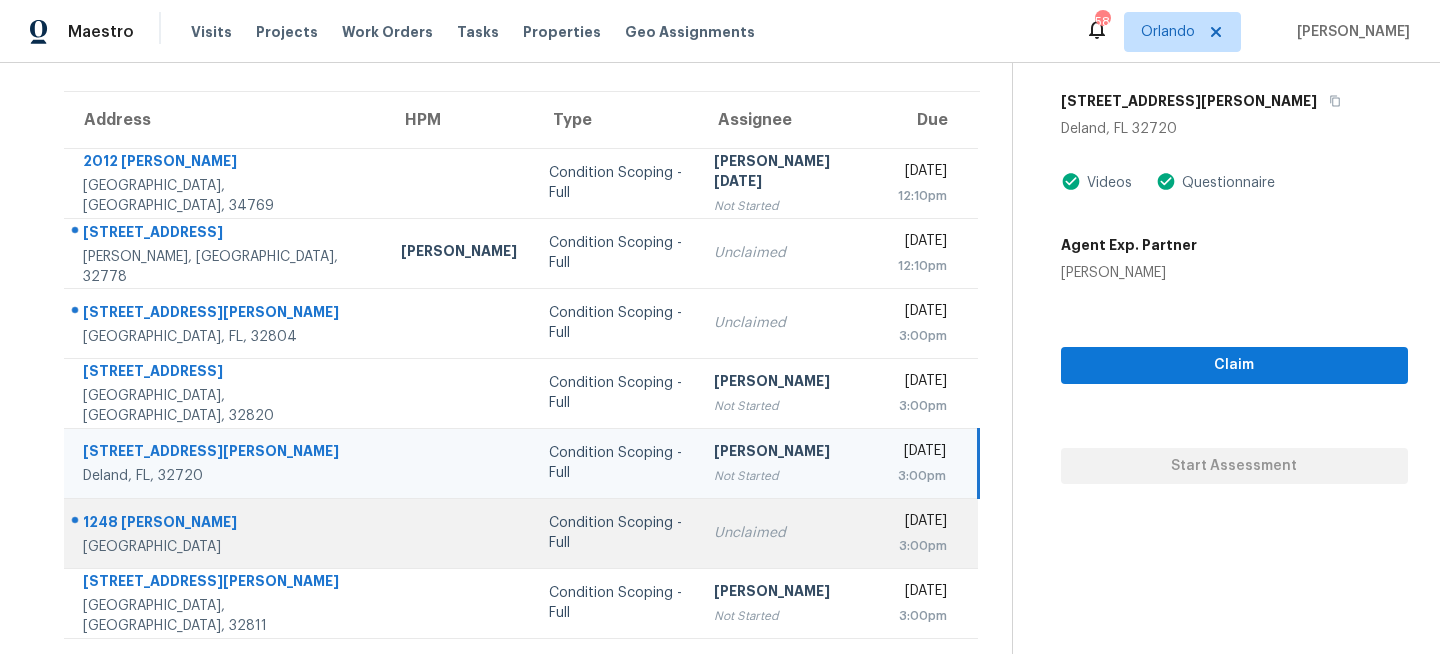 click on "Unclaimed" at bounding box center (789, 533) 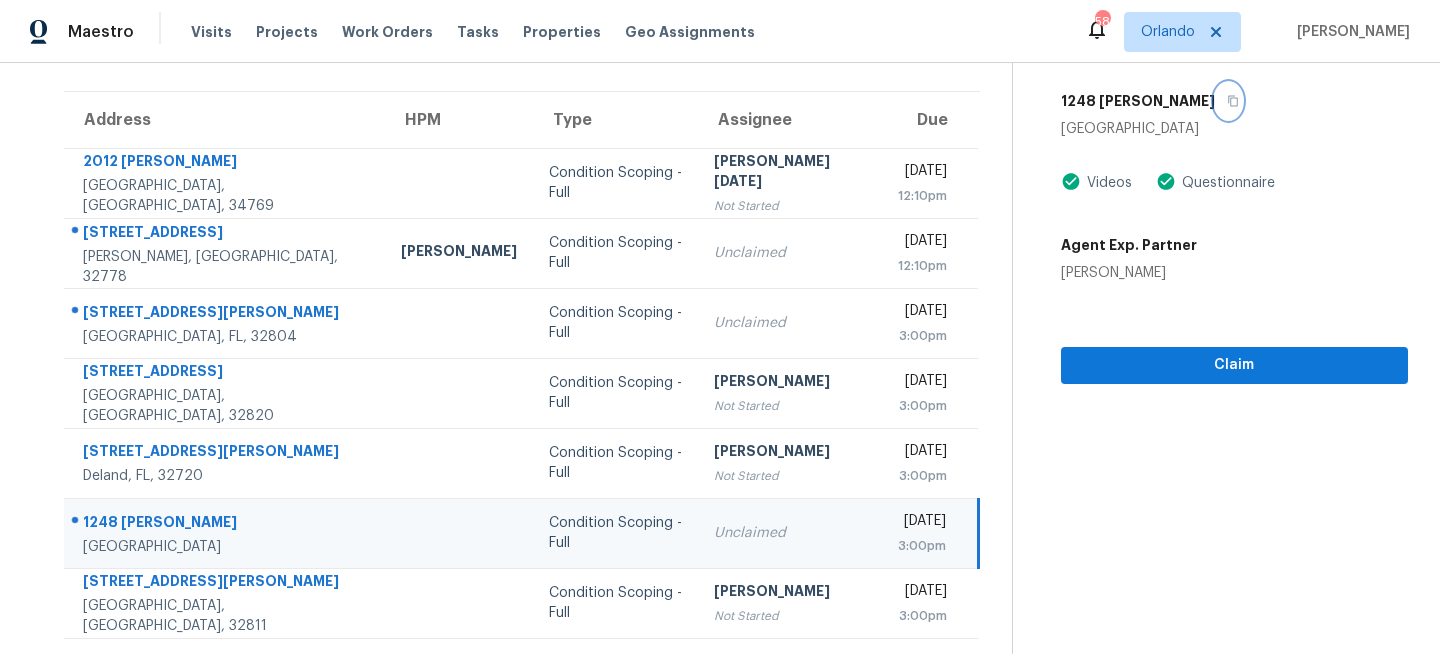 click 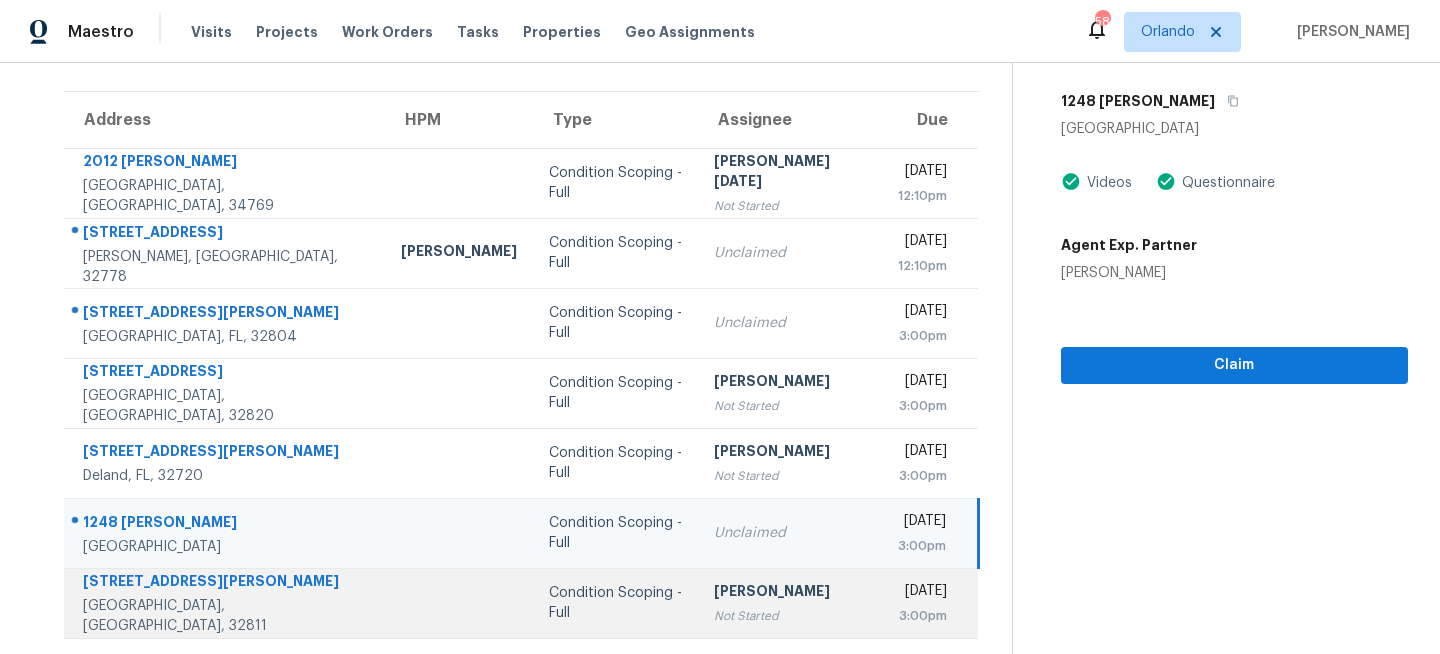 click on "Rajesh M Not Started" at bounding box center [789, 603] 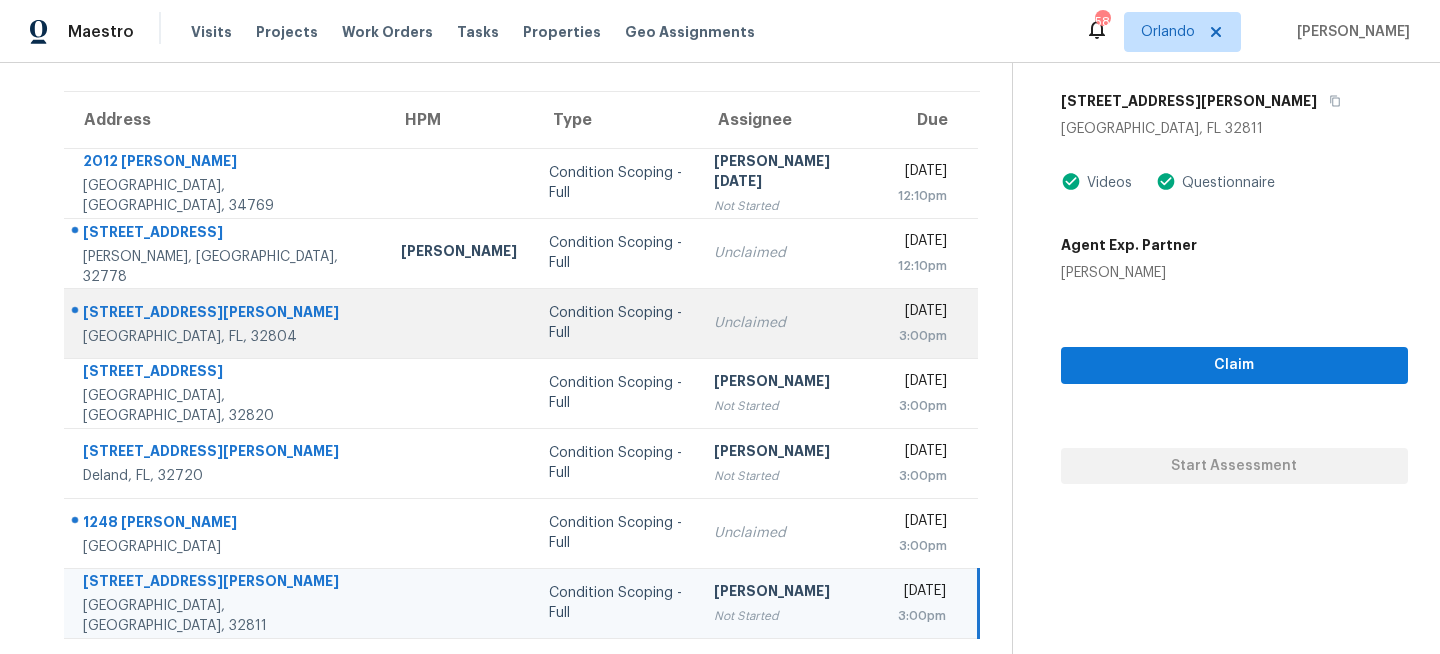 scroll, scrollTop: 0, scrollLeft: 0, axis: both 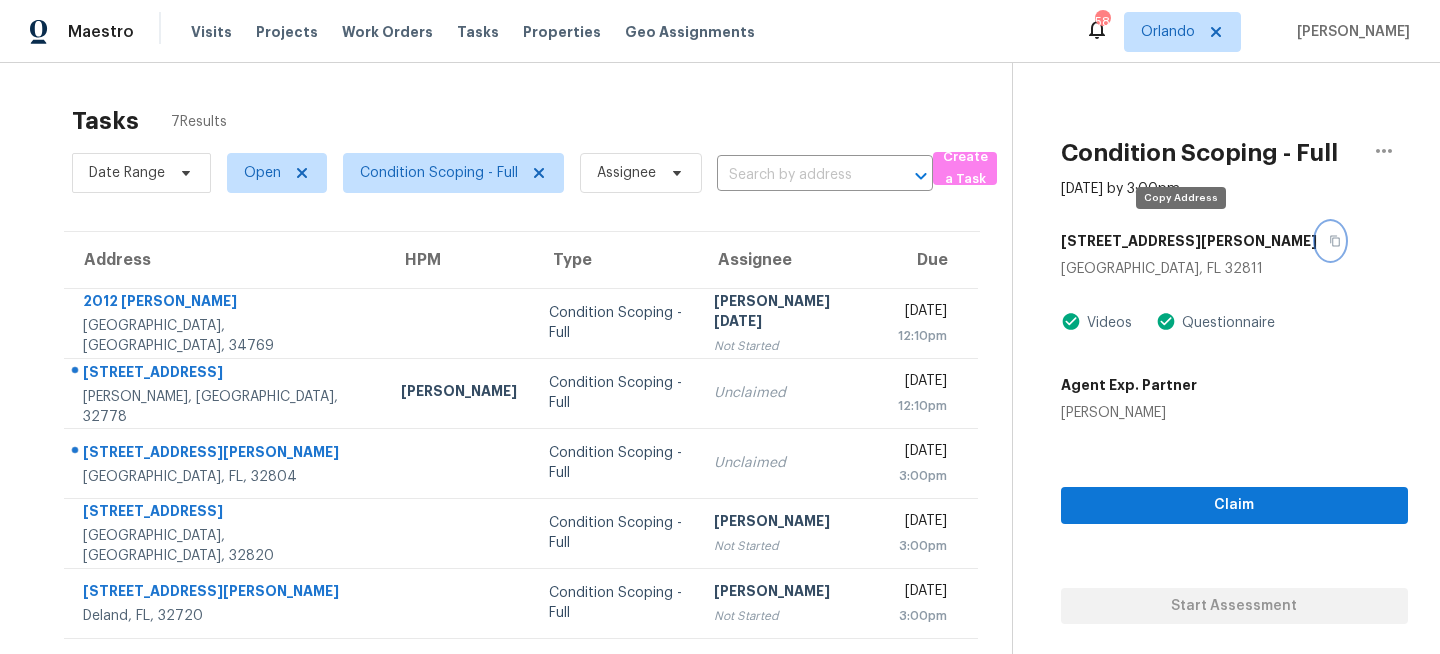 click 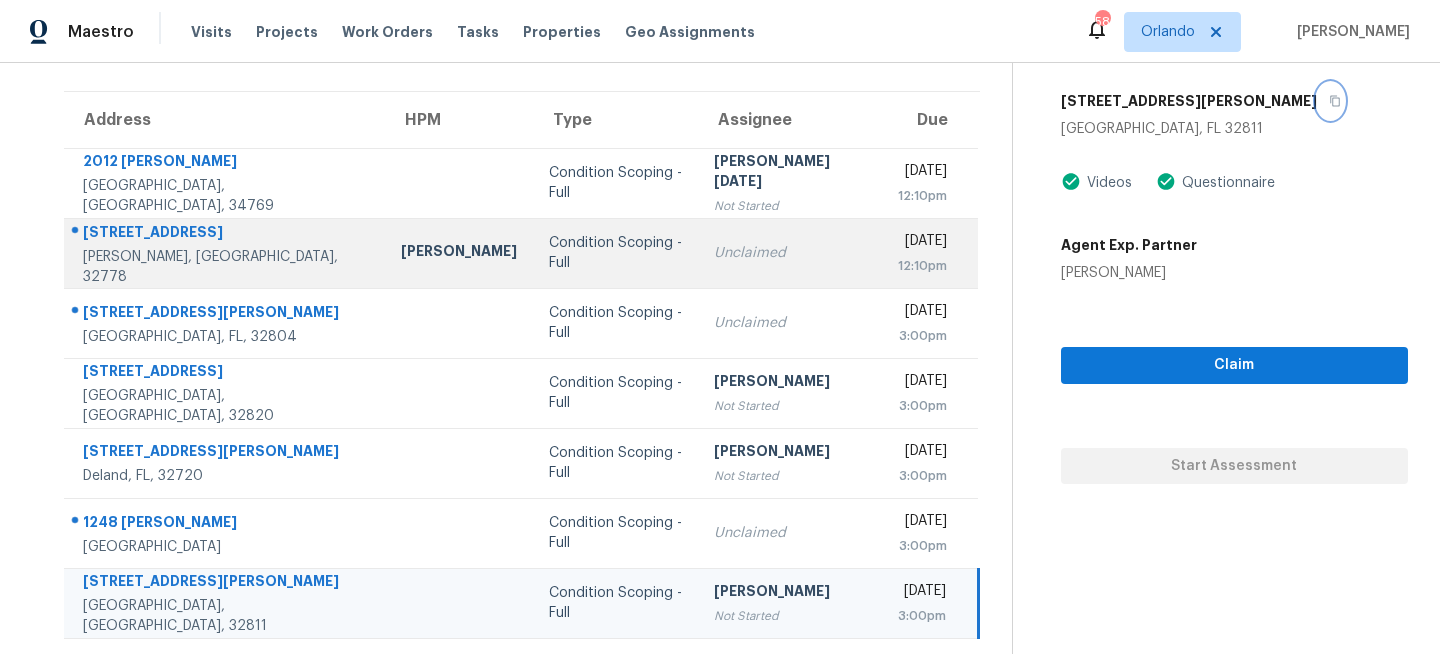 scroll, scrollTop: 0, scrollLeft: 0, axis: both 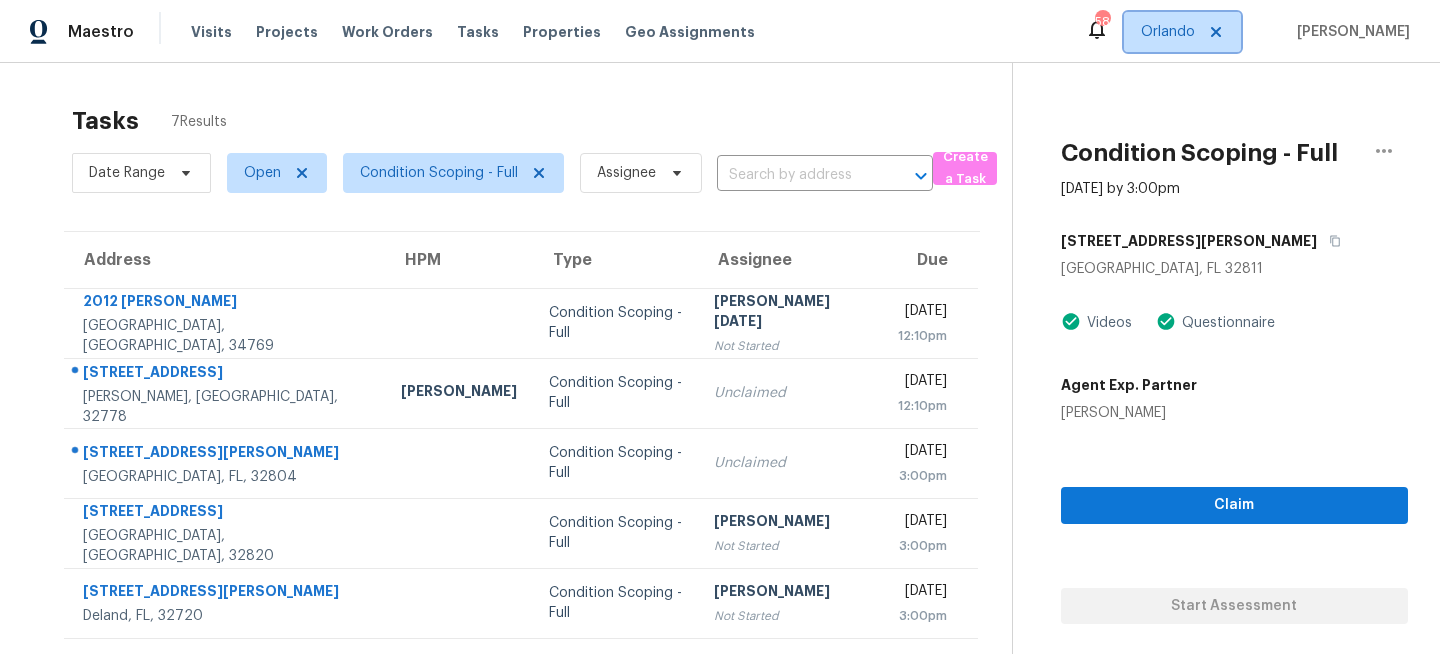 click on "Orlando" at bounding box center (1168, 32) 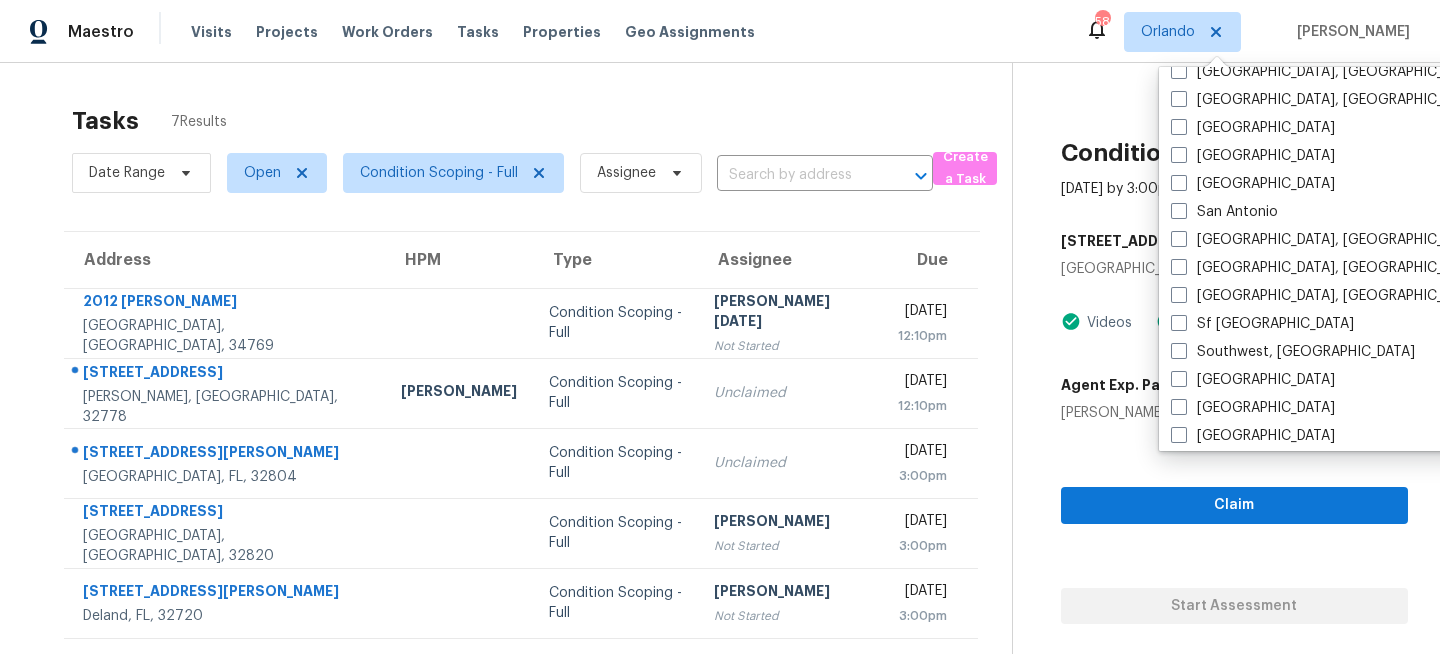 scroll, scrollTop: 1340, scrollLeft: 0, axis: vertical 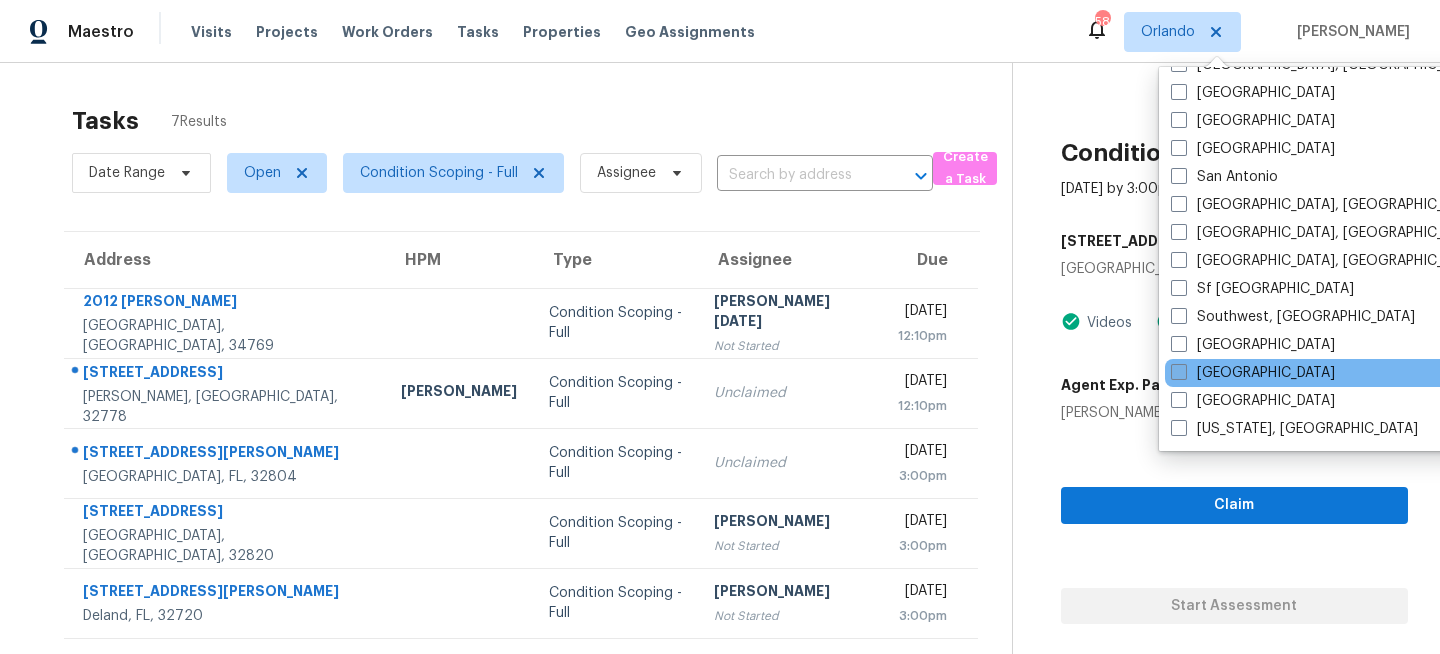 click on "Tampa" at bounding box center (1253, 373) 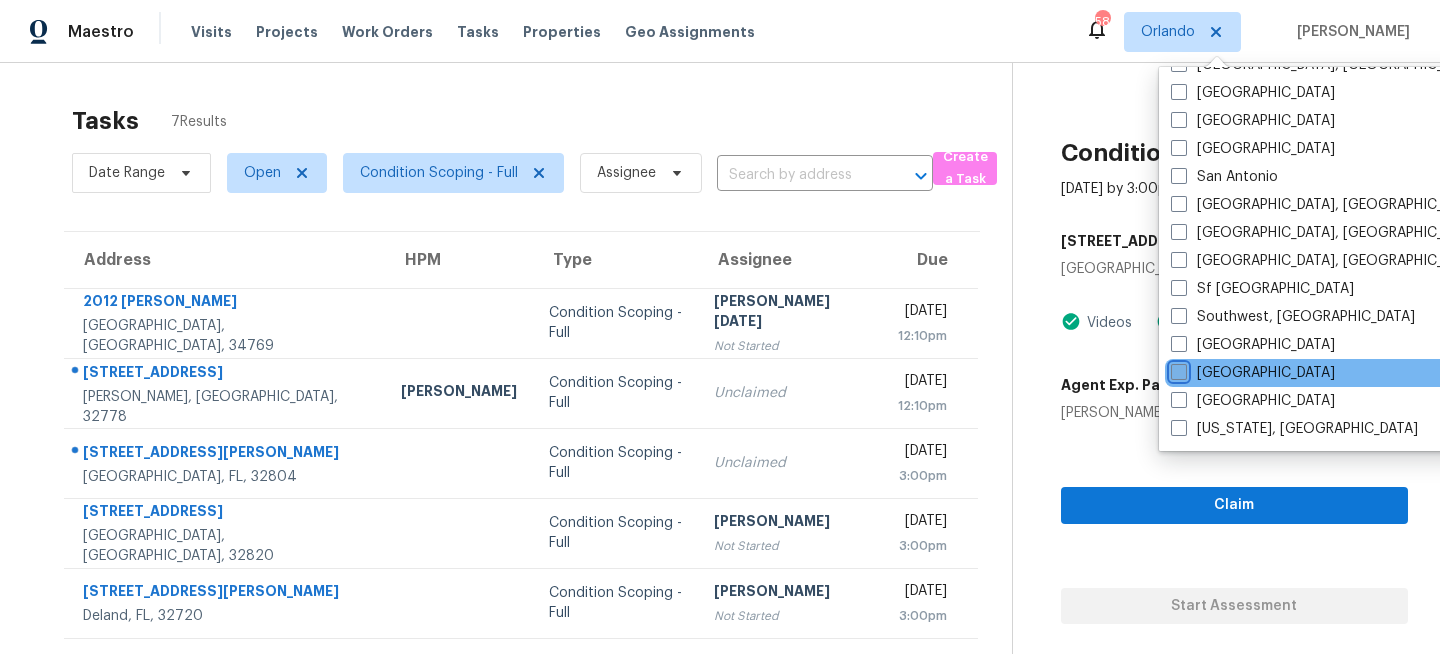 click on "Tampa" at bounding box center [1177, 369] 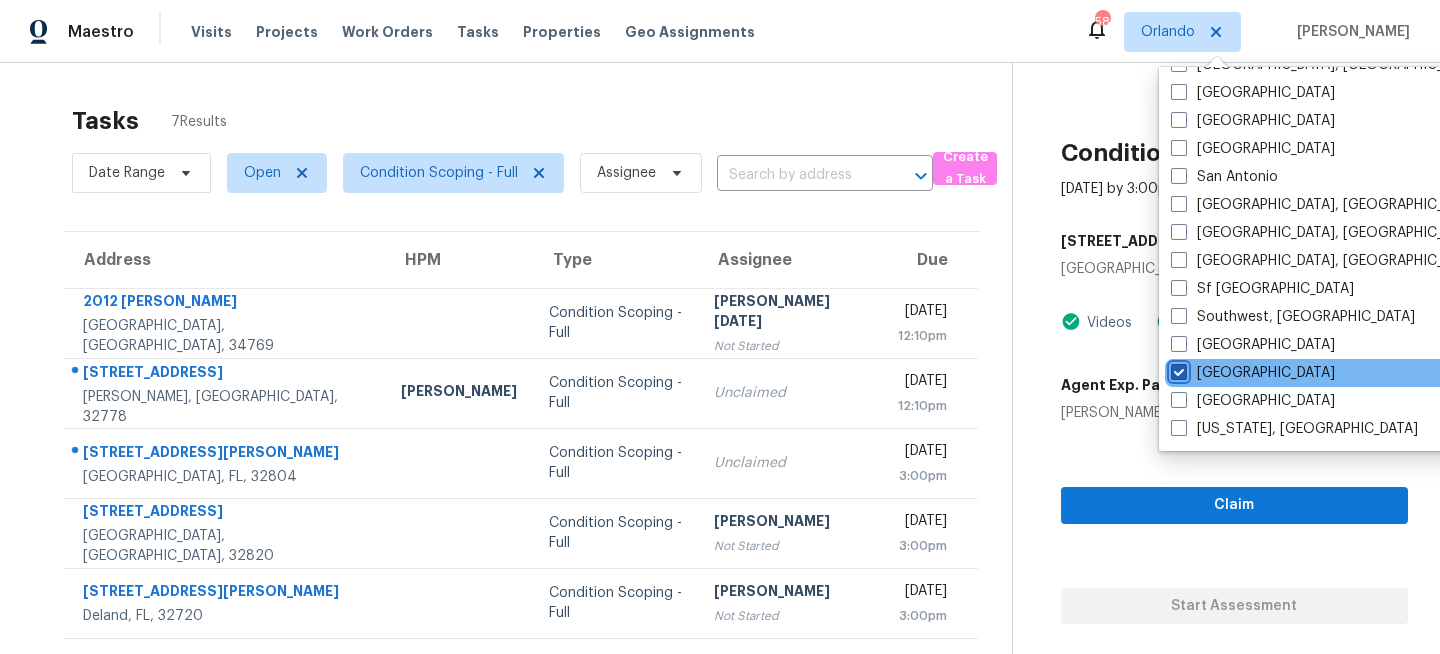 checkbox on "true" 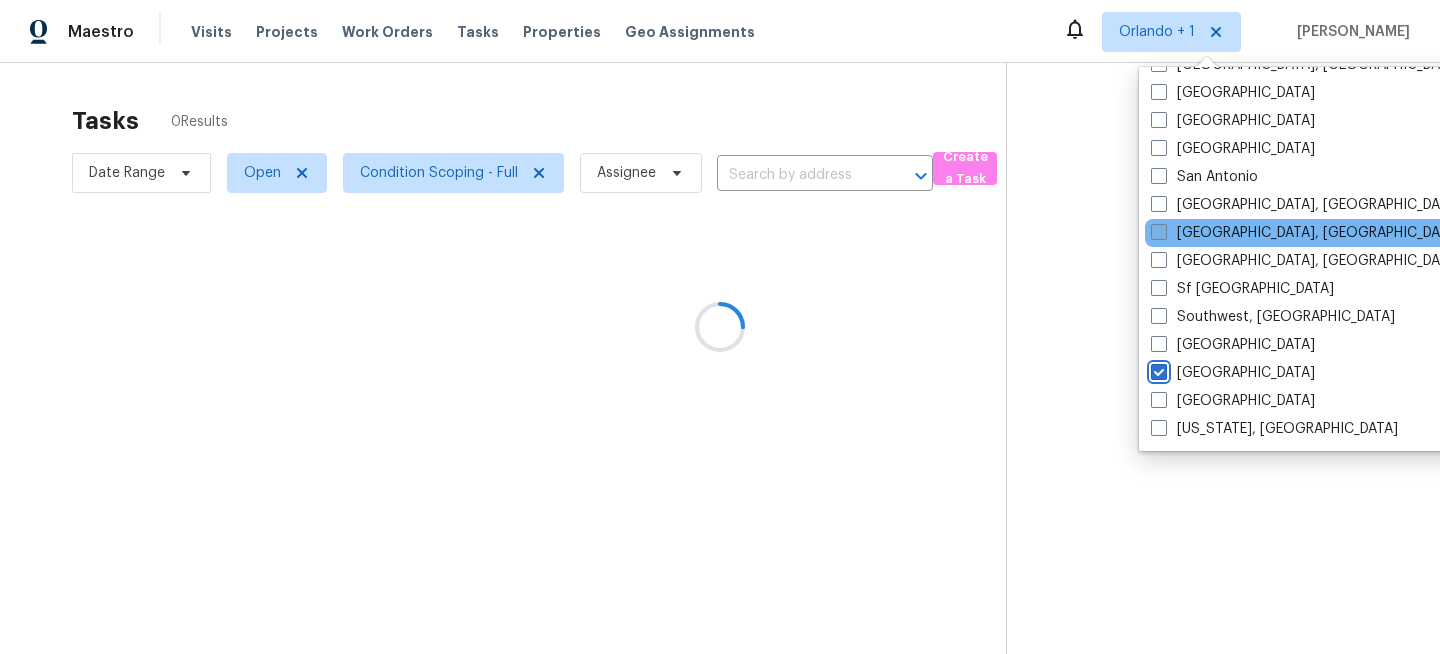 scroll, scrollTop: 0, scrollLeft: 0, axis: both 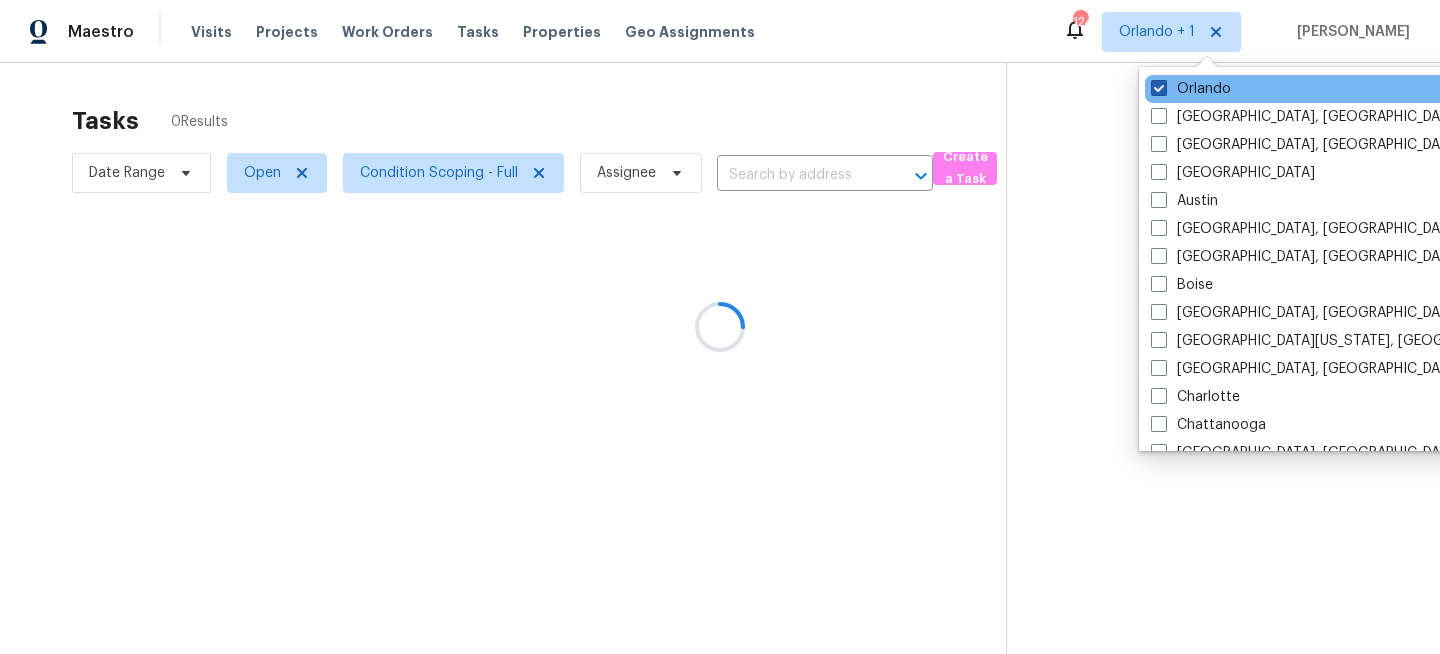 click on "Orlando" at bounding box center [1191, 89] 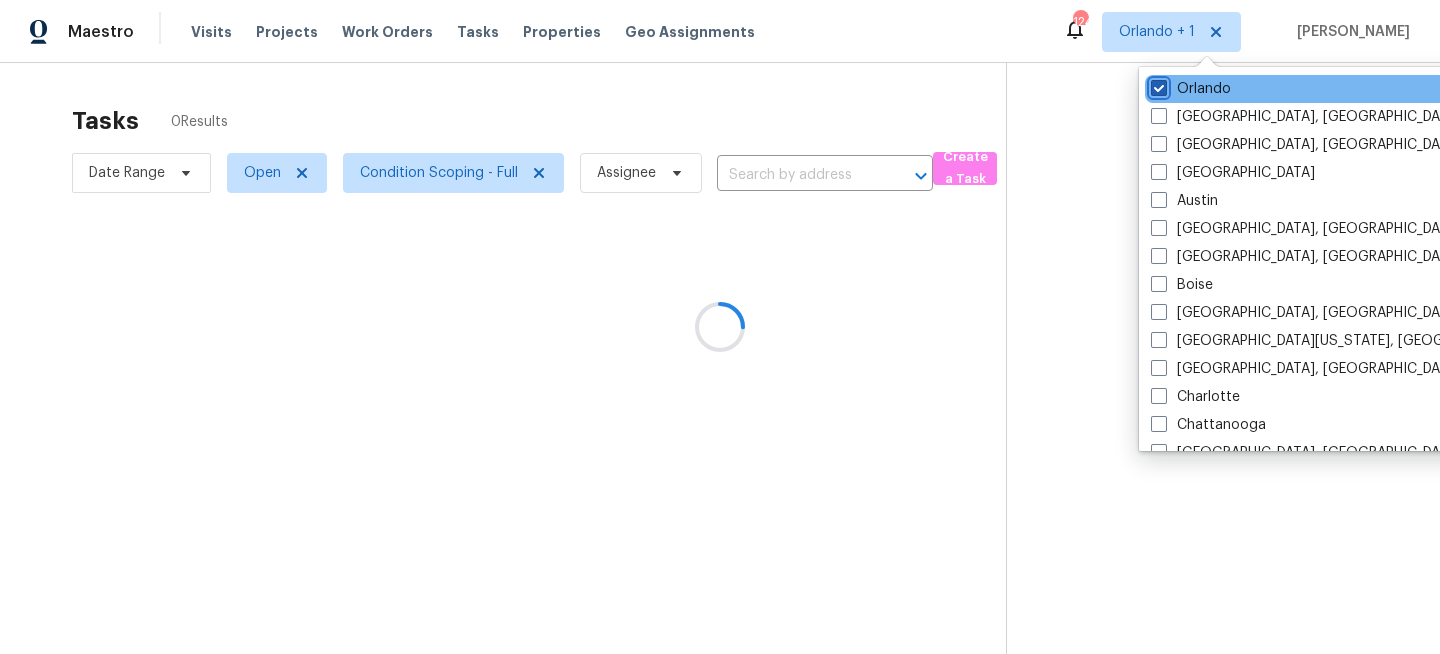 click on "Orlando" at bounding box center (1157, 85) 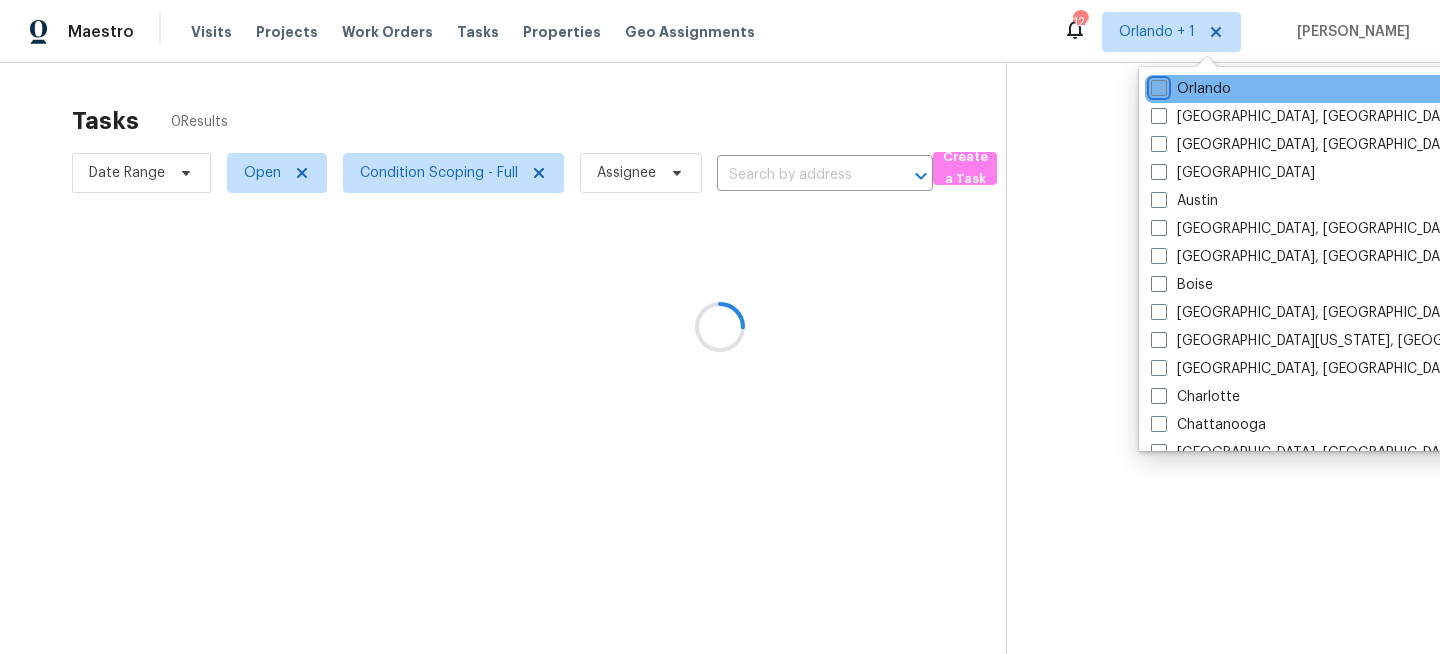 checkbox on "false" 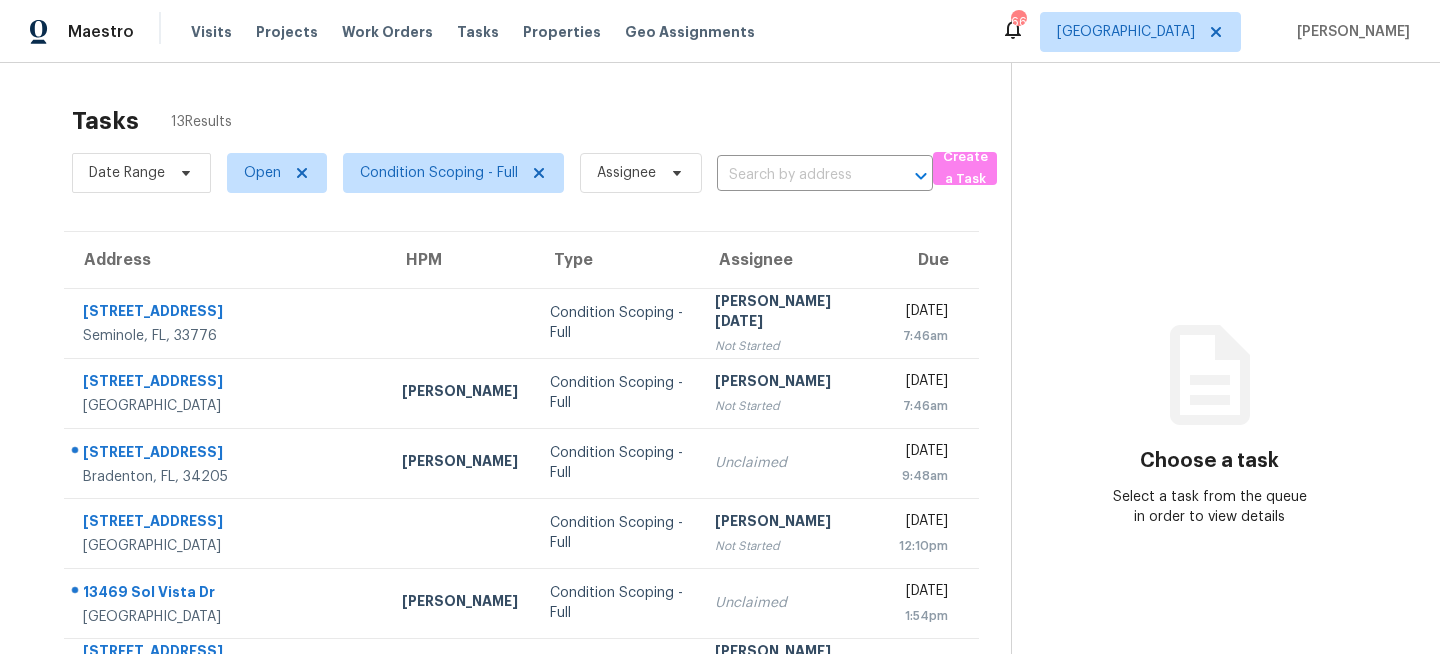 scroll, scrollTop: 0, scrollLeft: 0, axis: both 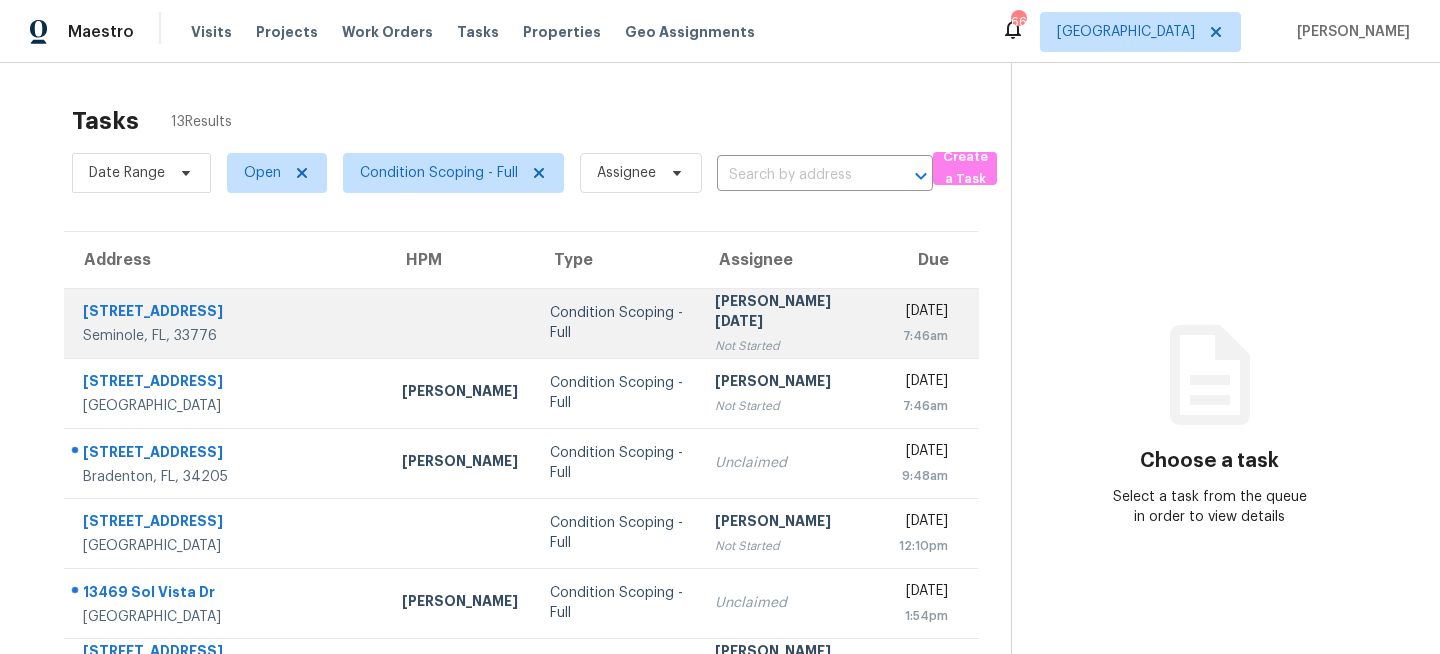 click on "Condition Scoping - Full" at bounding box center (616, 323) 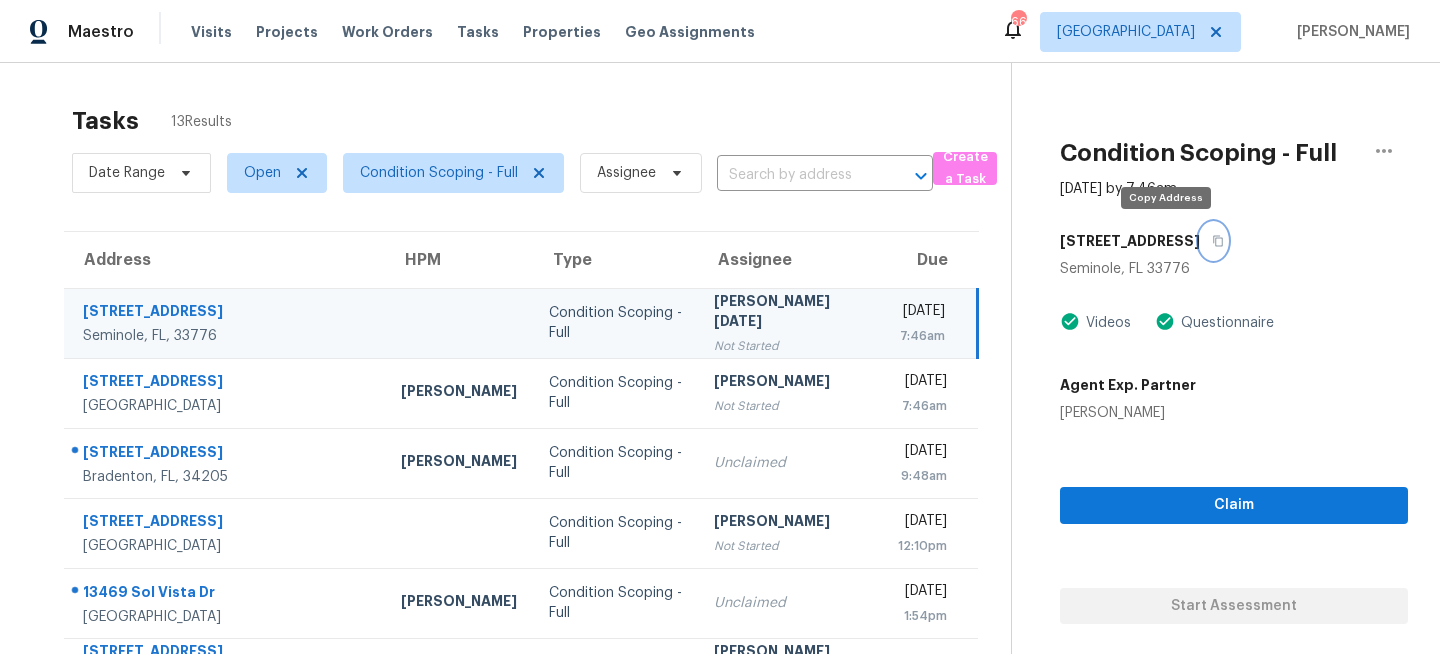 click 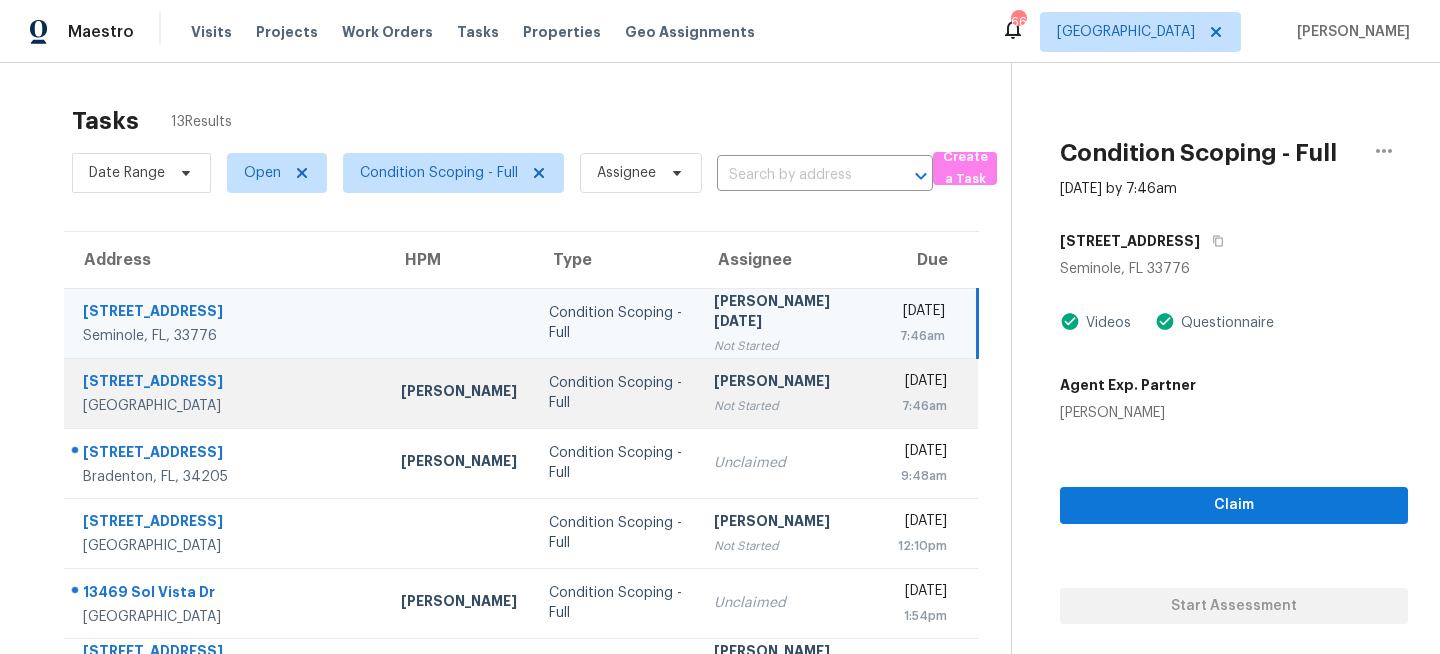 click on "Condition Scoping - Full" at bounding box center [615, 393] 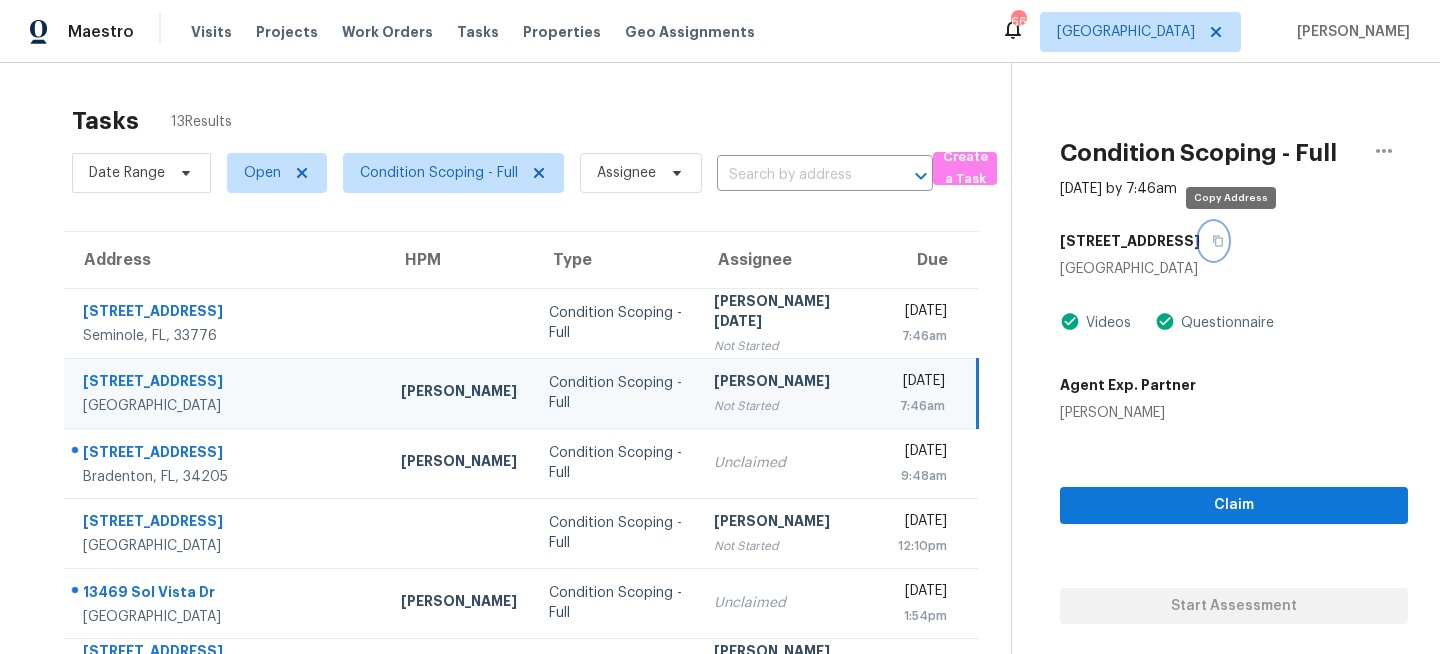 click 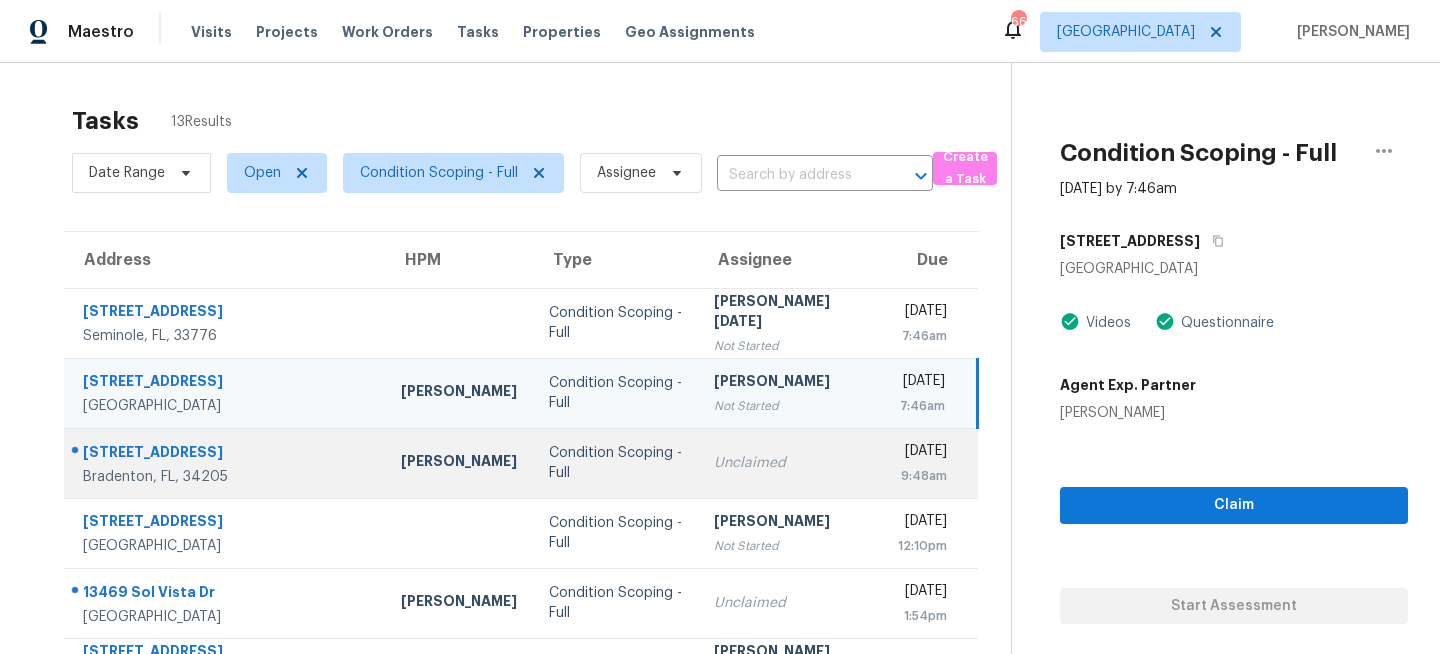 click on "Unclaimed" at bounding box center (789, 463) 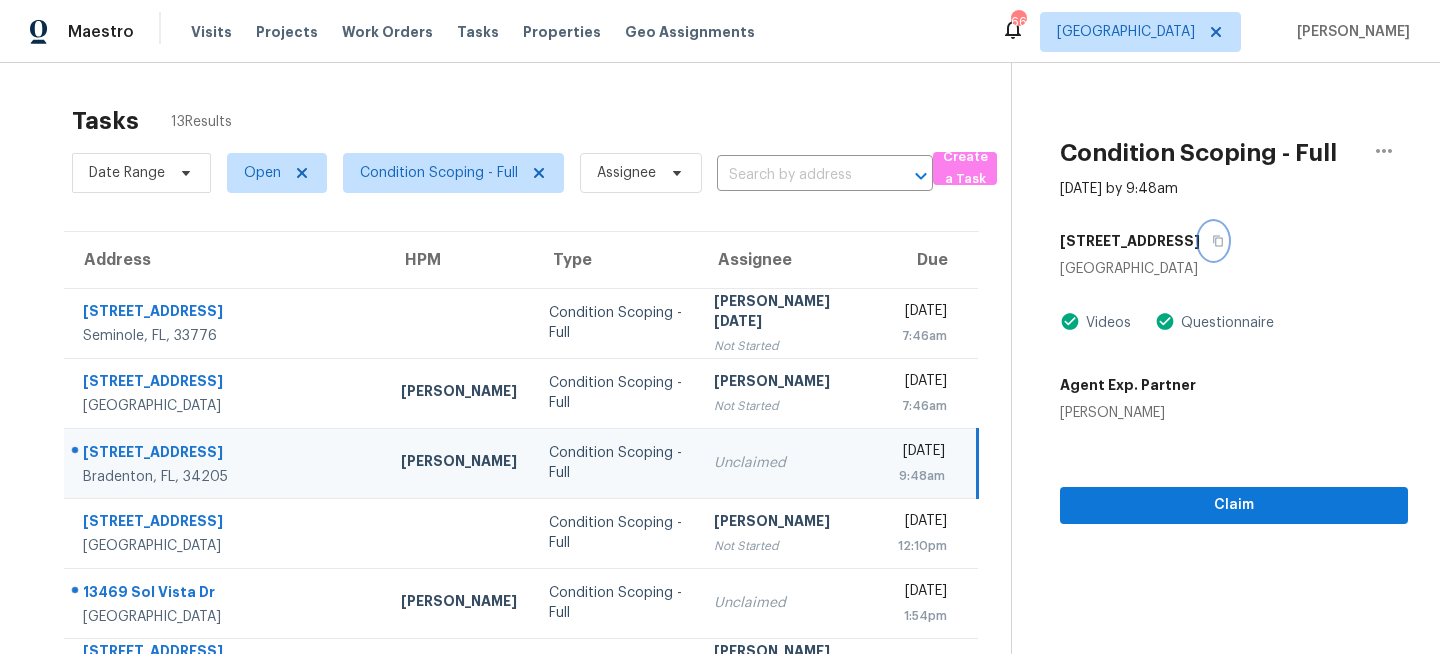 click 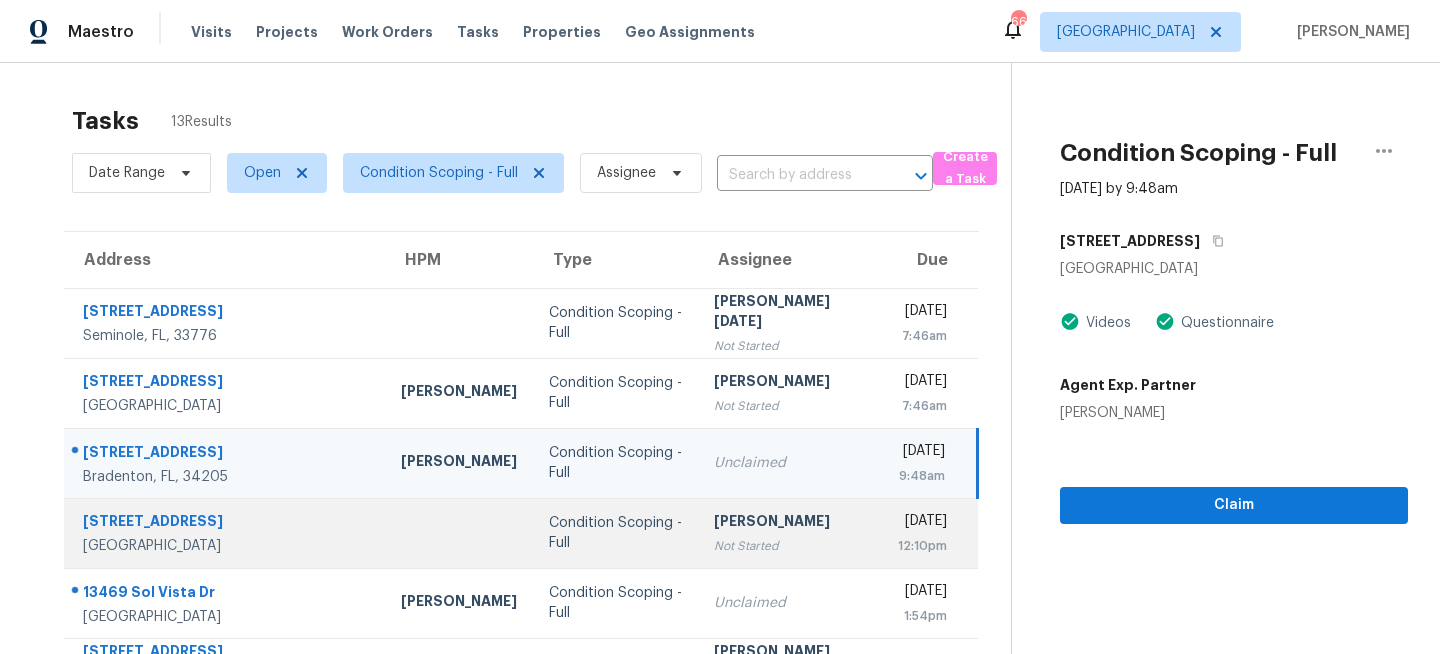 click on "Condition Scoping - Full" at bounding box center (615, 533) 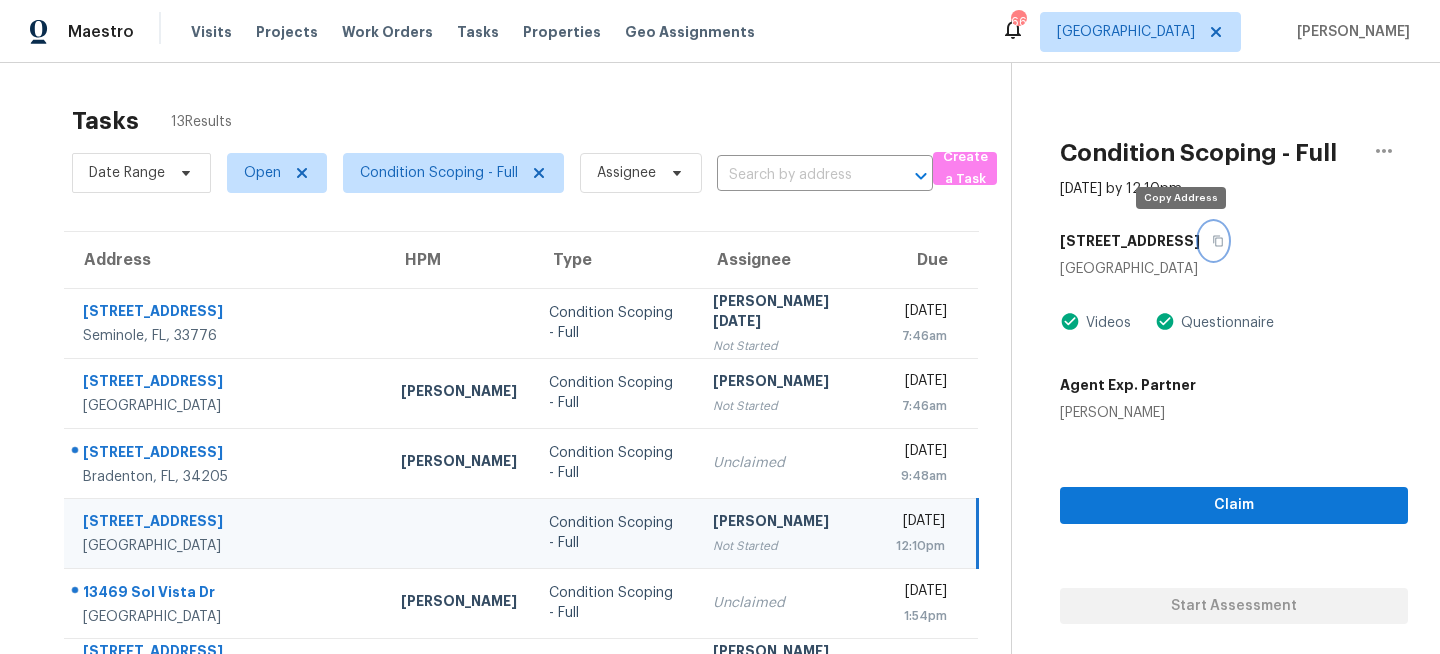 click 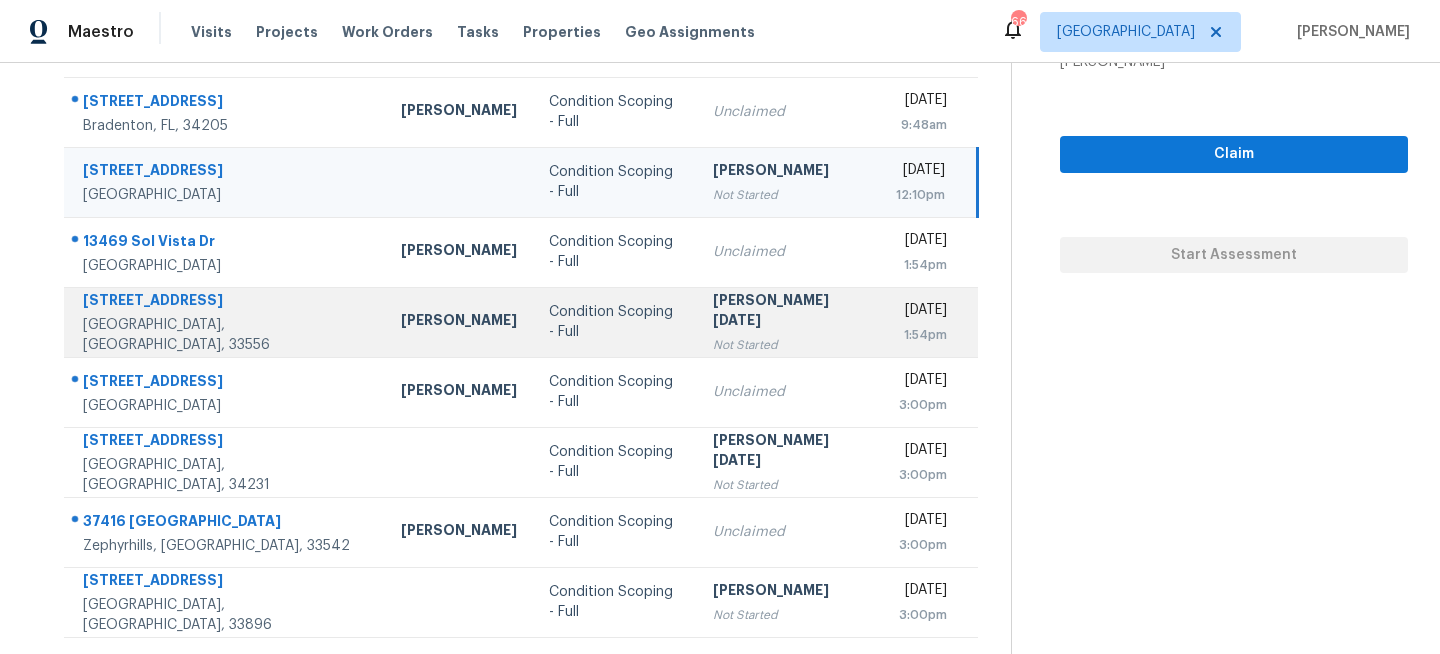scroll, scrollTop: 387, scrollLeft: 0, axis: vertical 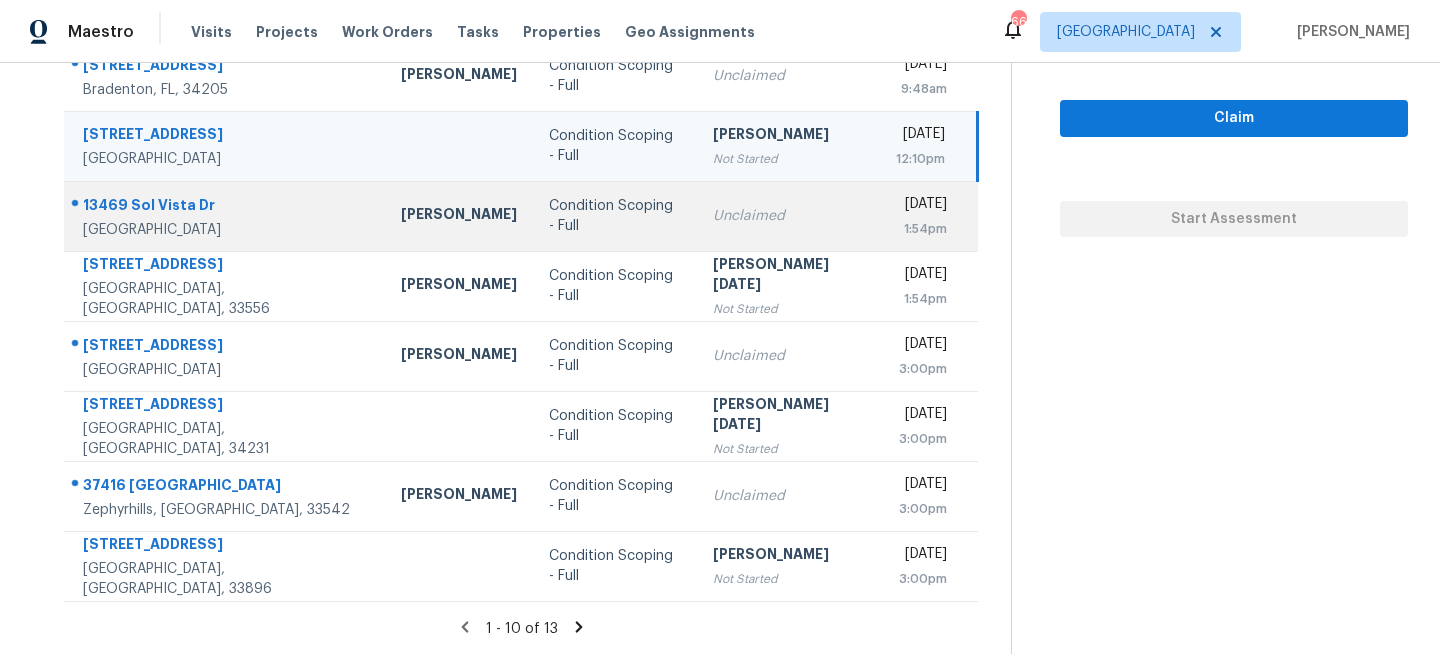 click on "Unclaimed" at bounding box center (788, 216) 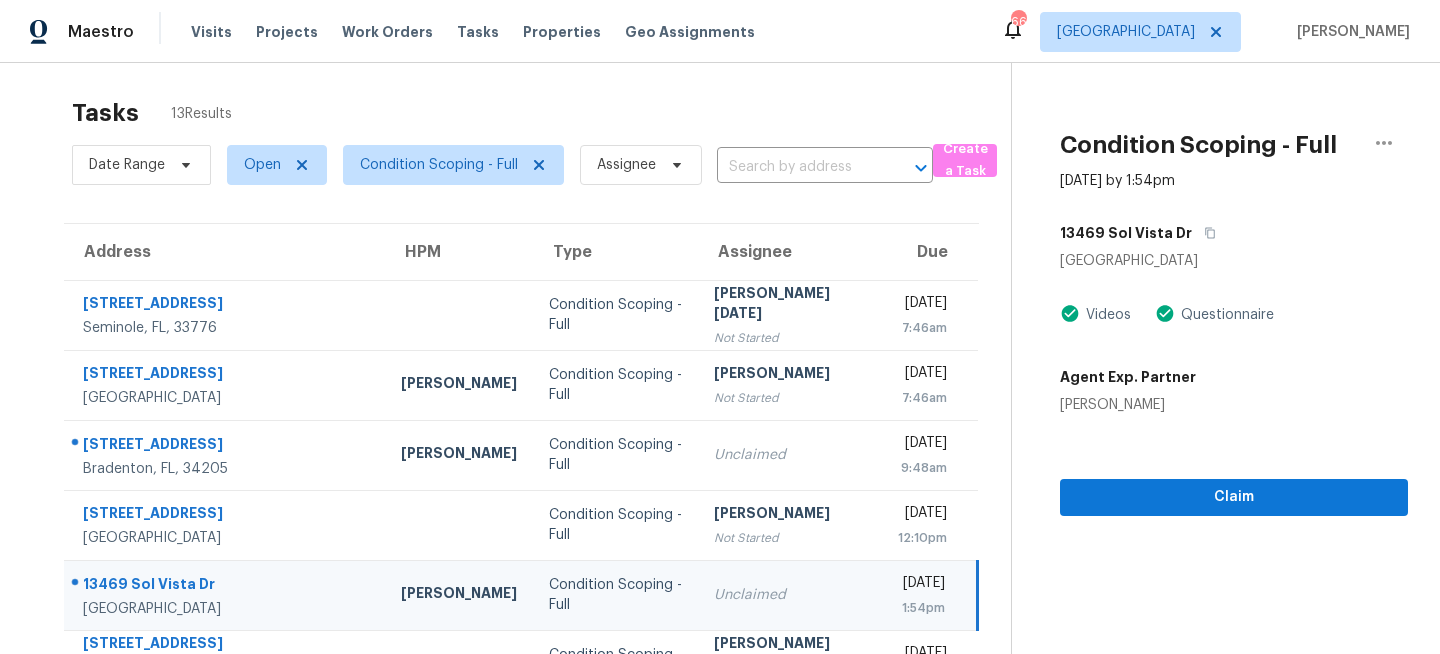 scroll, scrollTop: 0, scrollLeft: 0, axis: both 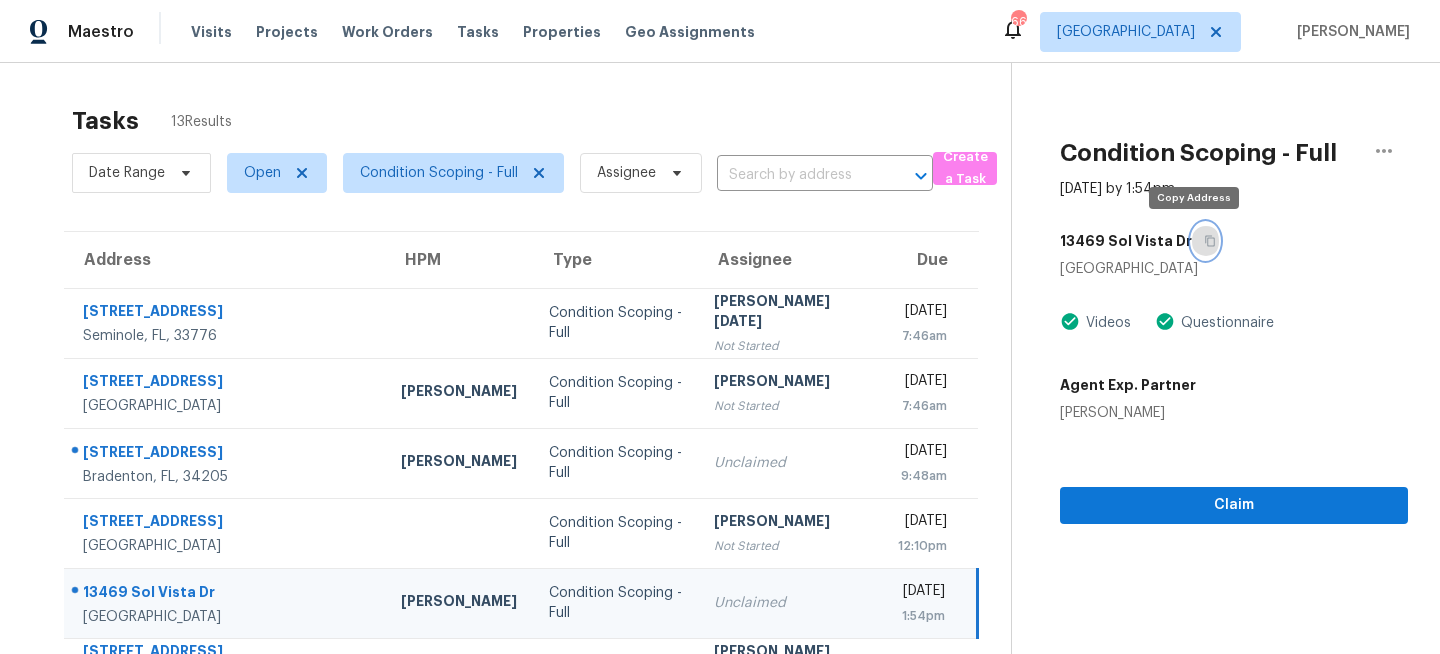click 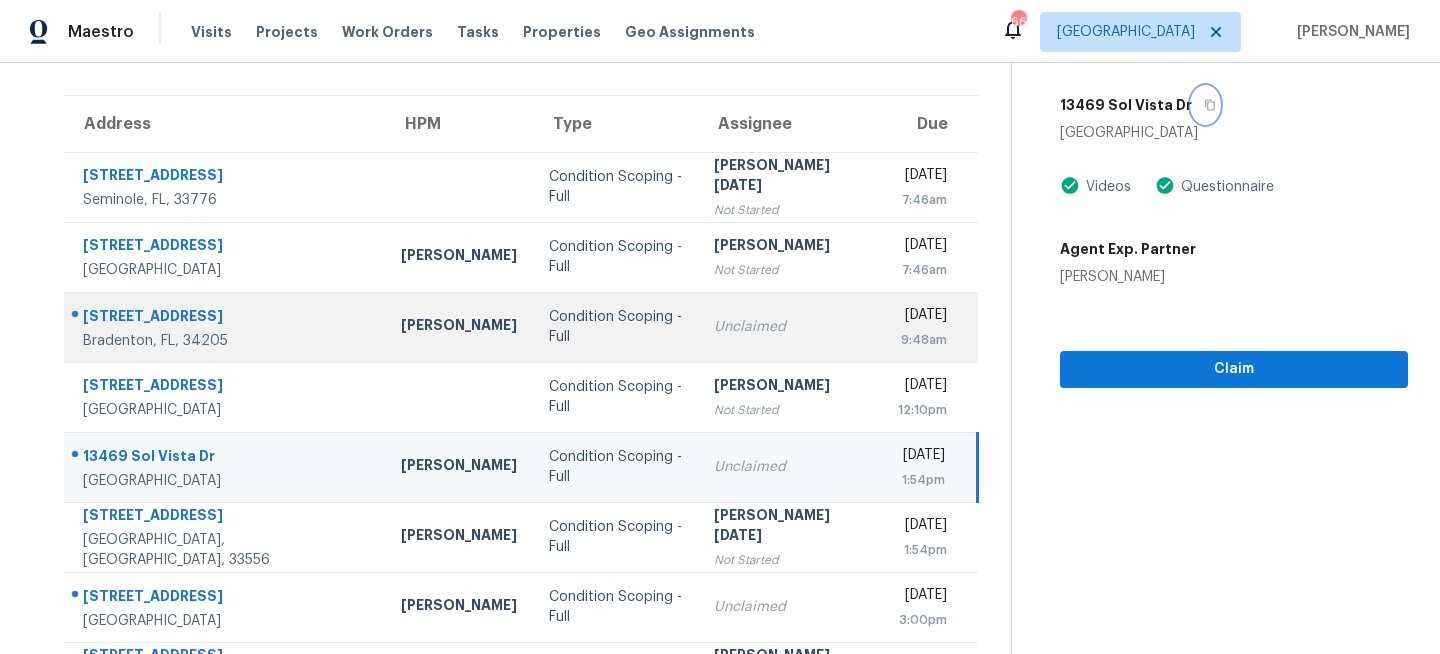 scroll, scrollTop: 387, scrollLeft: 0, axis: vertical 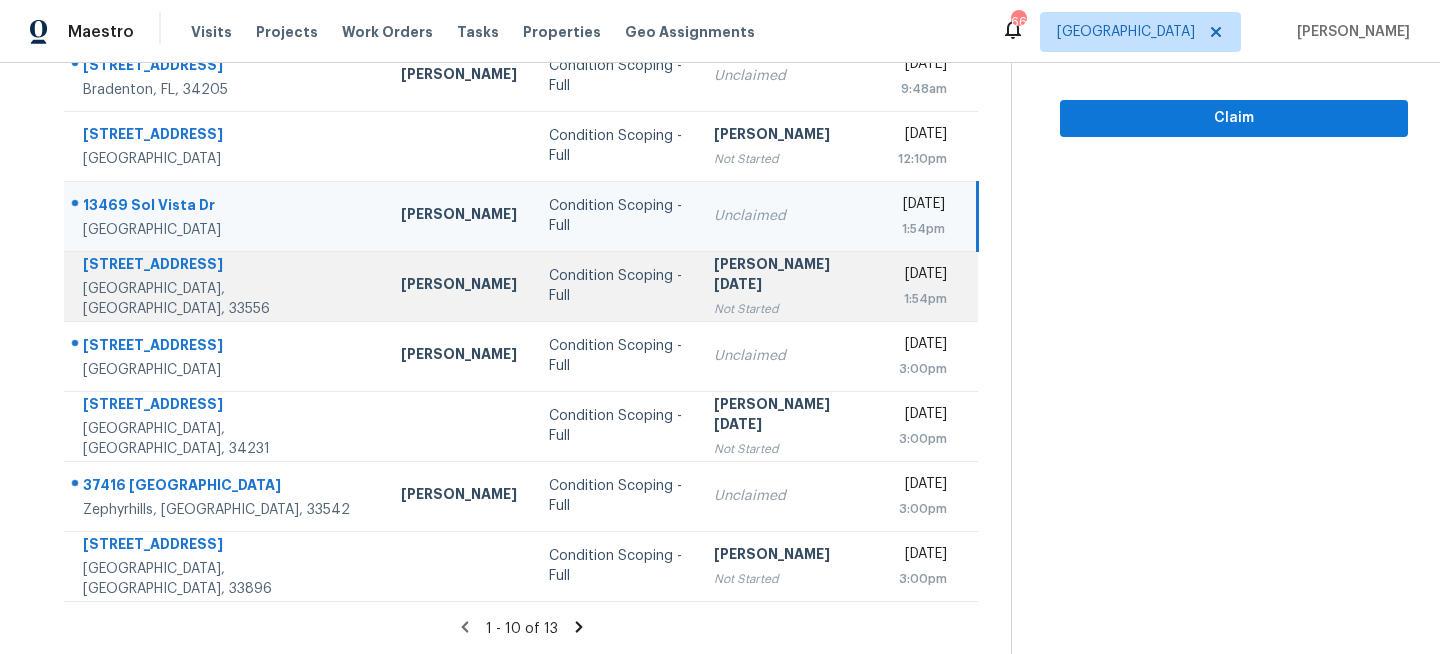 click on "Prabhu Raja Not Started" at bounding box center [789, 286] 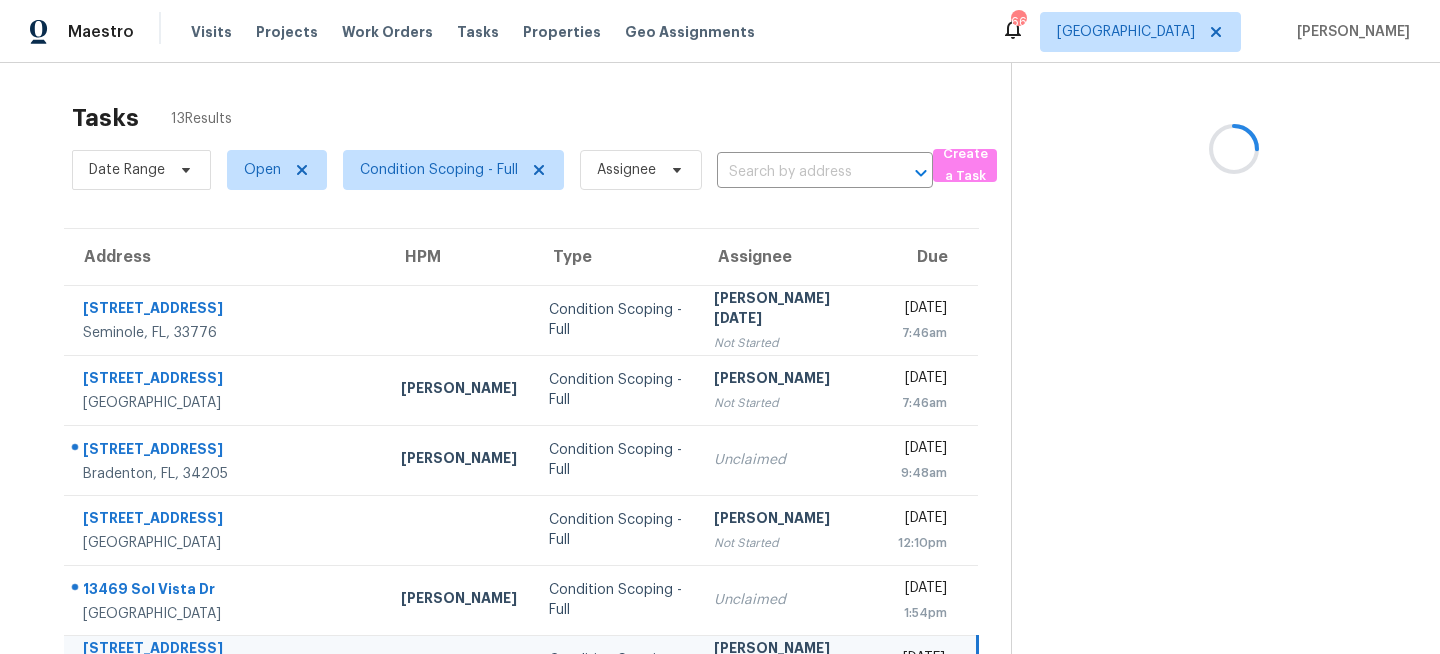 scroll, scrollTop: 0, scrollLeft: 0, axis: both 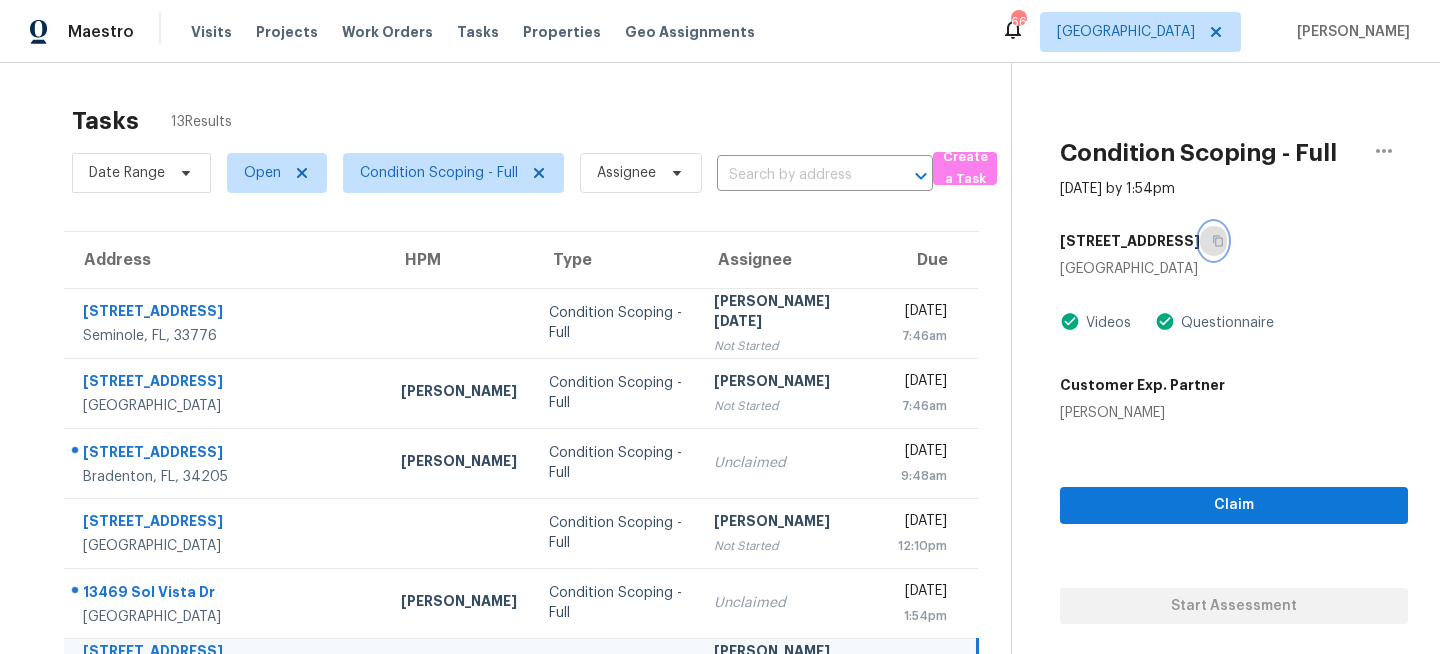 click 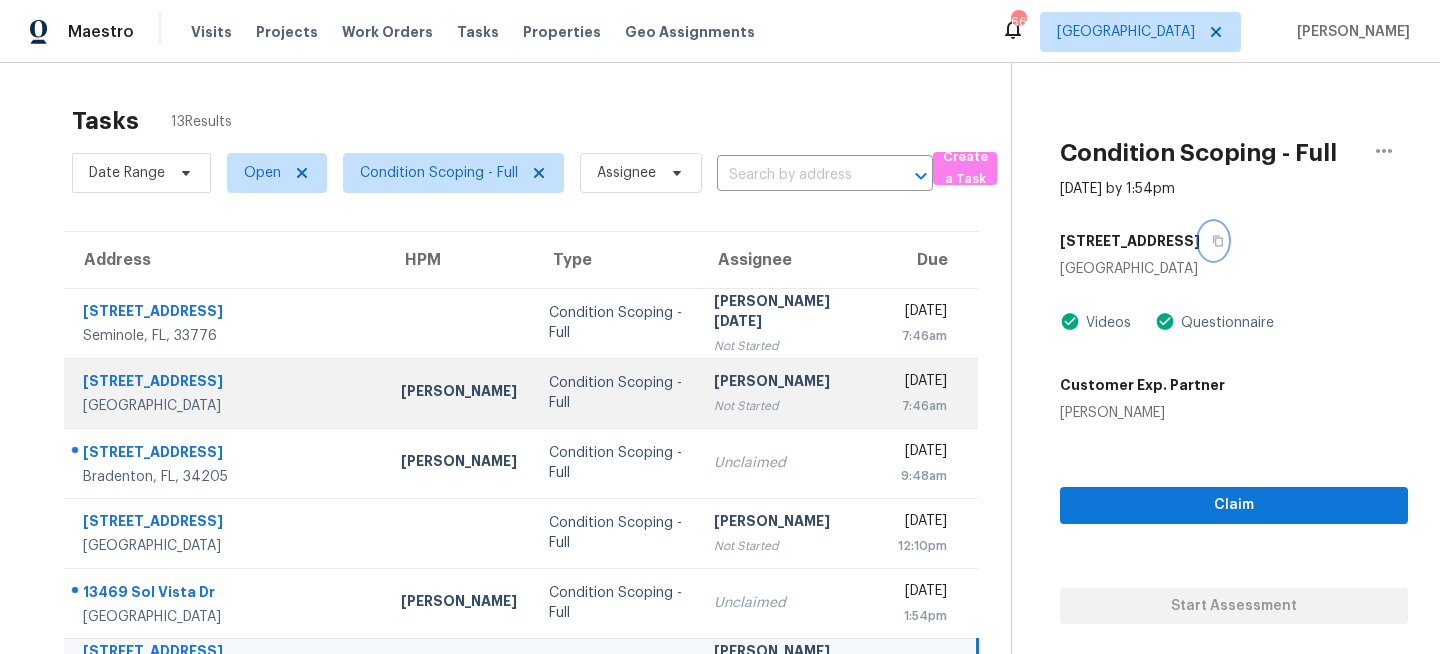 scroll, scrollTop: 387, scrollLeft: 0, axis: vertical 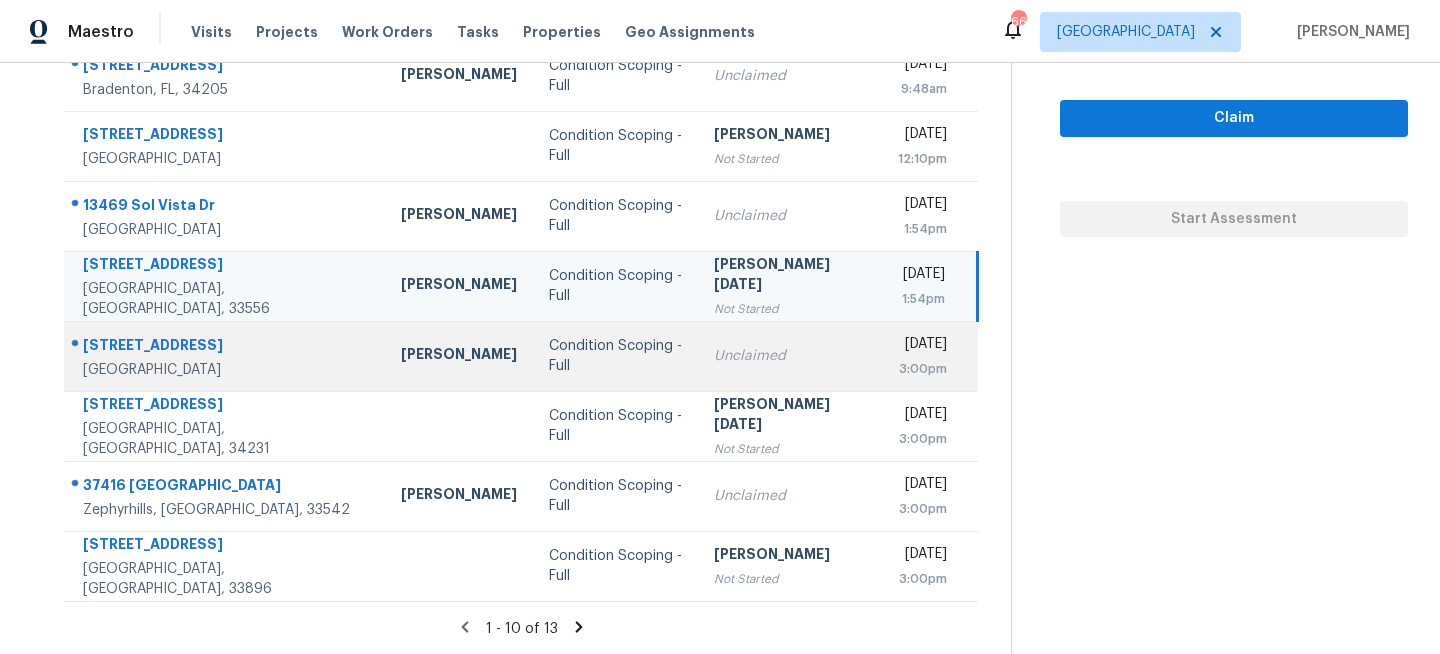 click on "Condition Scoping - Full" at bounding box center (615, 356) 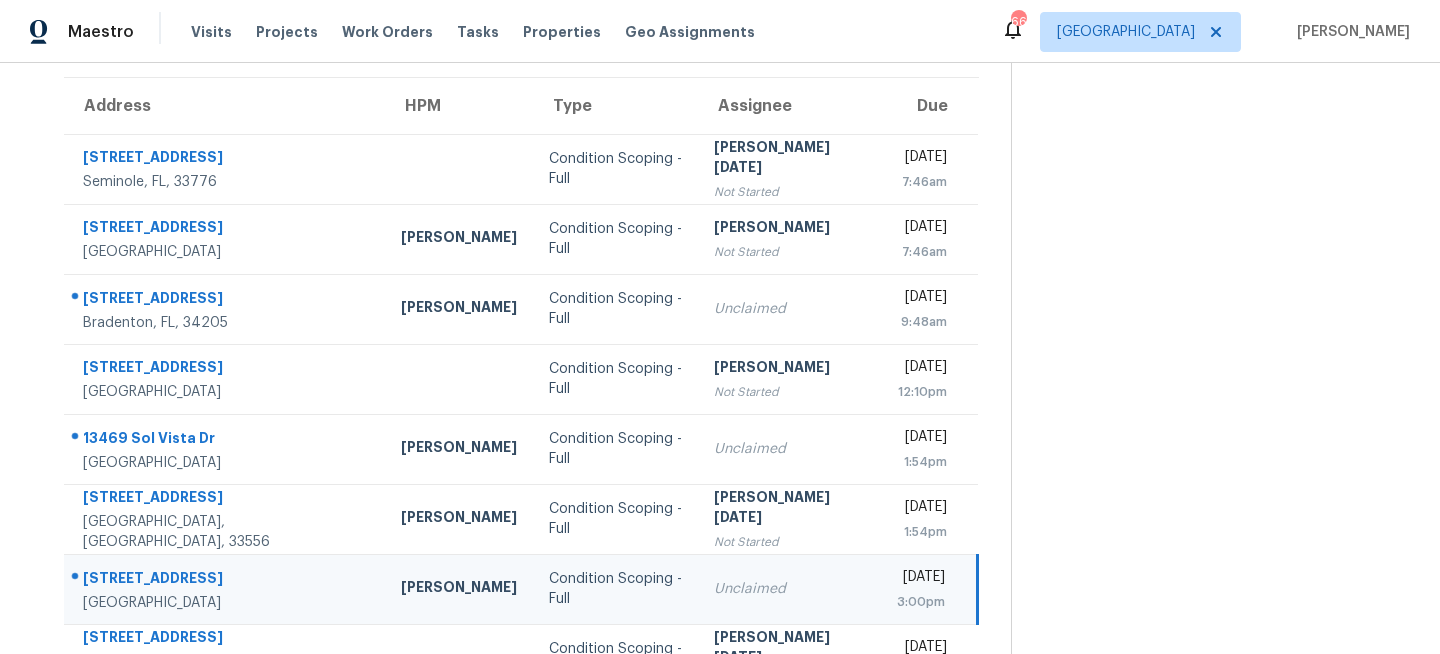 scroll, scrollTop: 0, scrollLeft: 0, axis: both 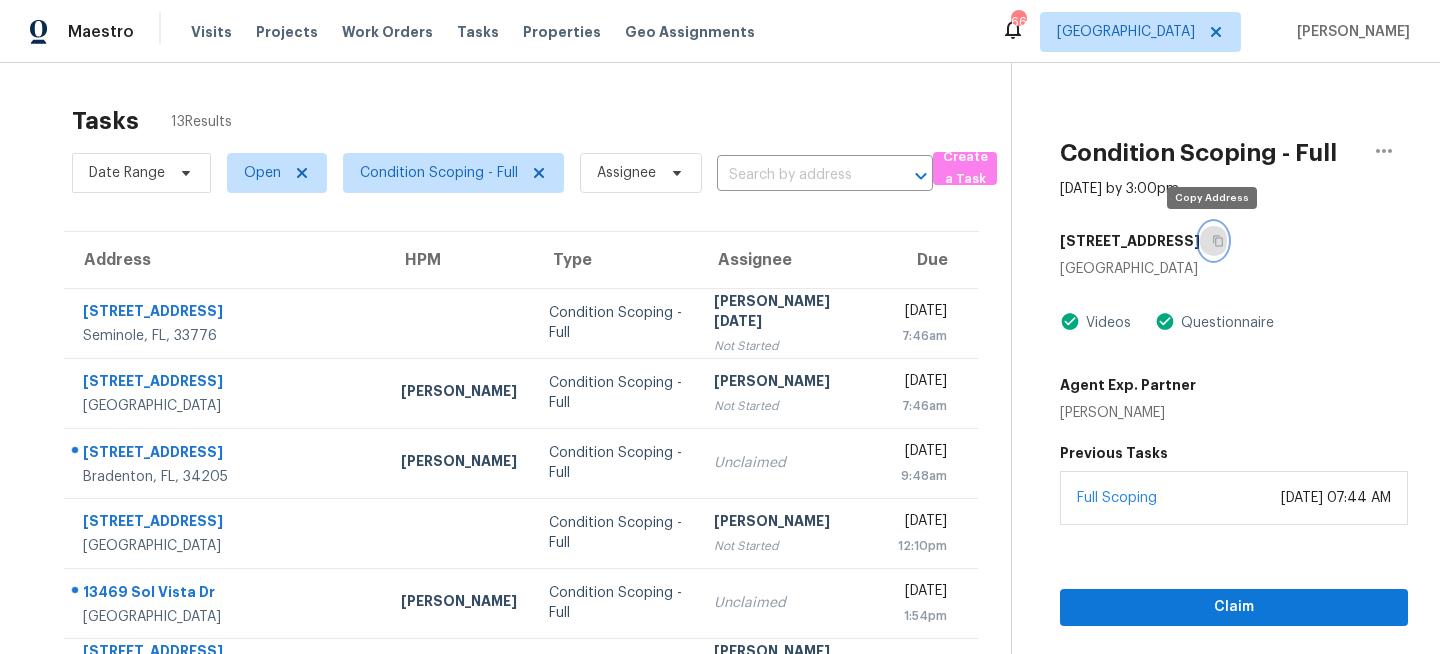 click 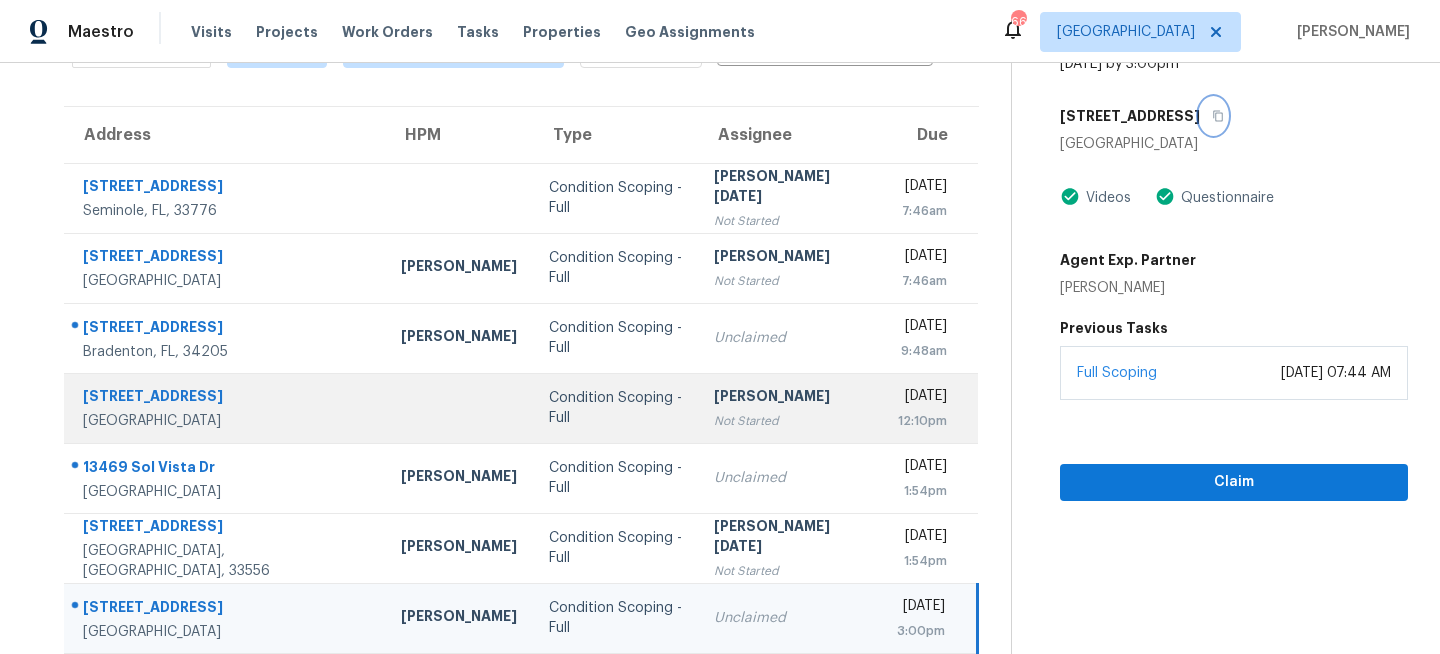 scroll, scrollTop: 387, scrollLeft: 0, axis: vertical 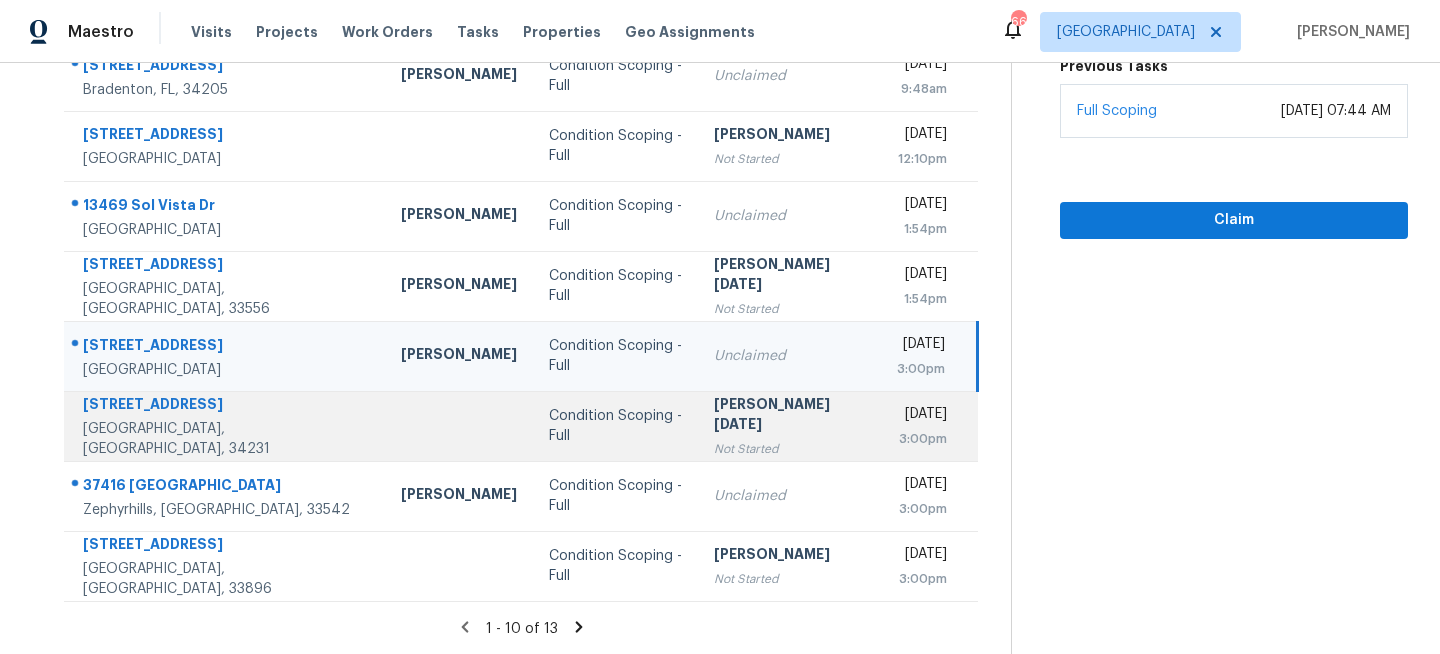 click on "Prabhu Raja Not Started" at bounding box center (789, 426) 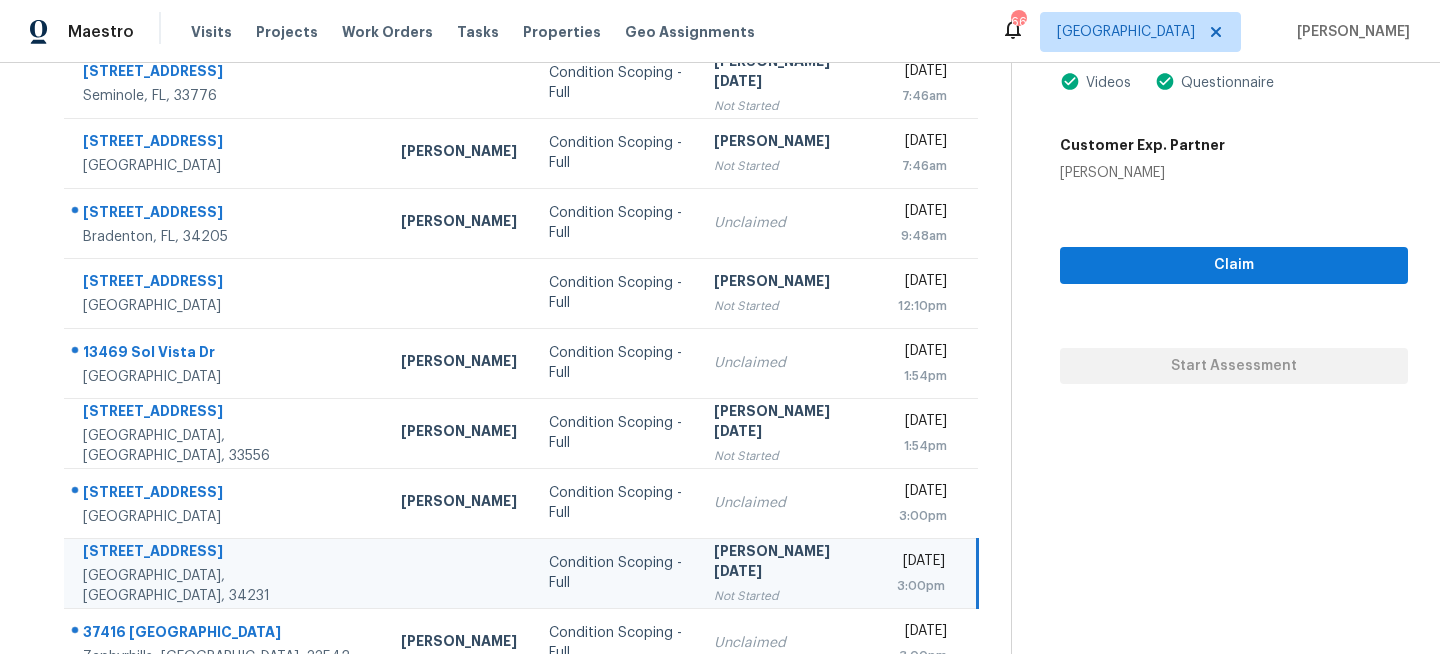 scroll, scrollTop: 0, scrollLeft: 0, axis: both 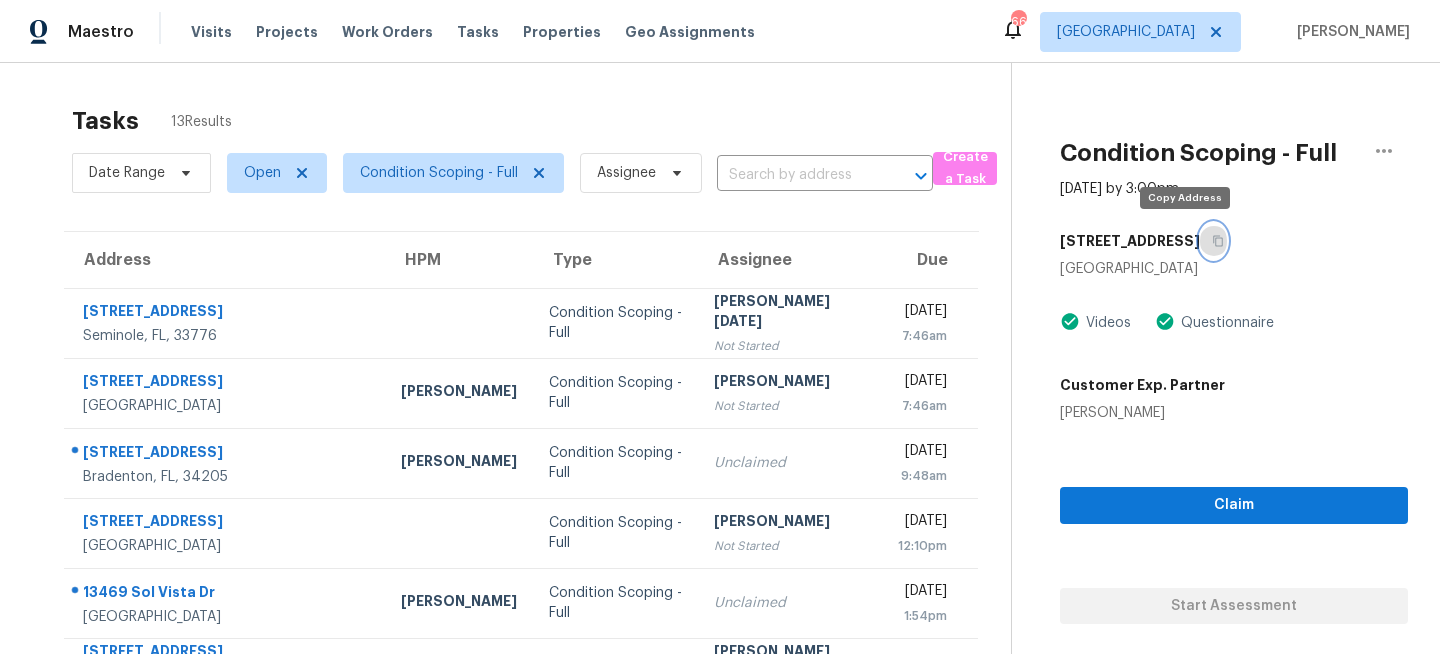 click 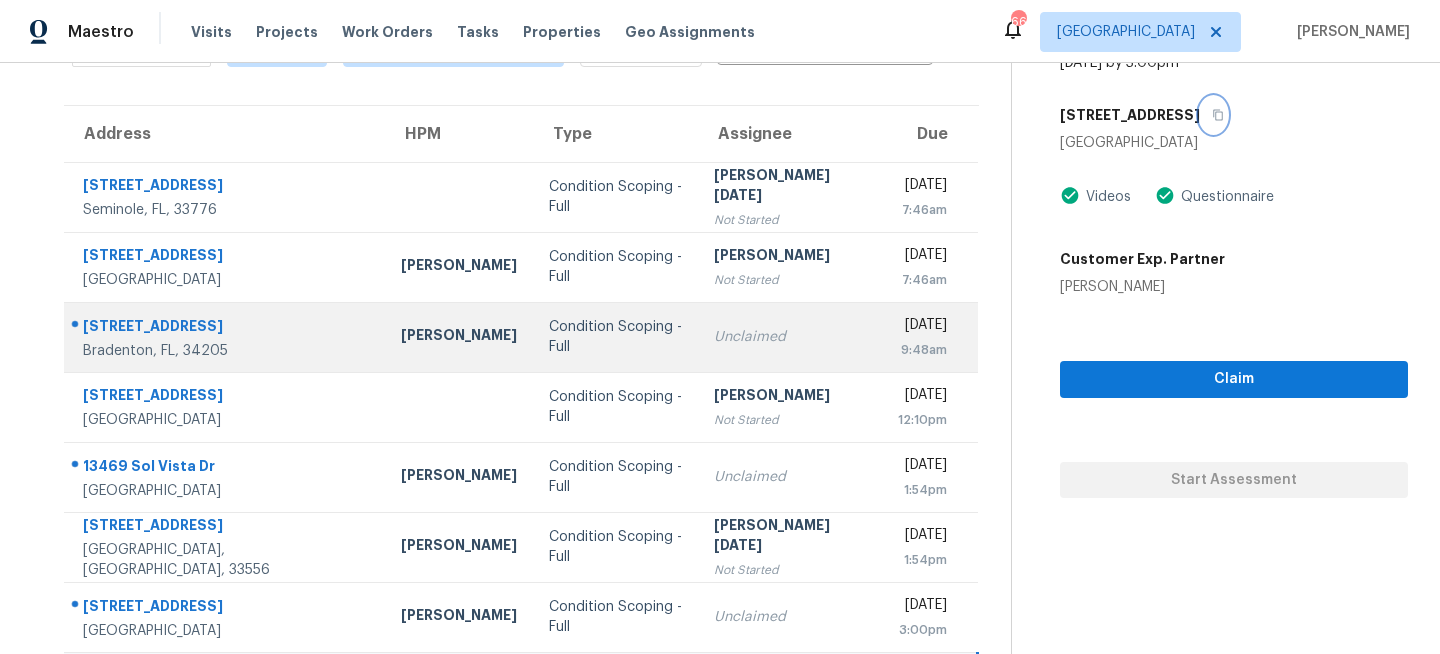 scroll, scrollTop: 387, scrollLeft: 0, axis: vertical 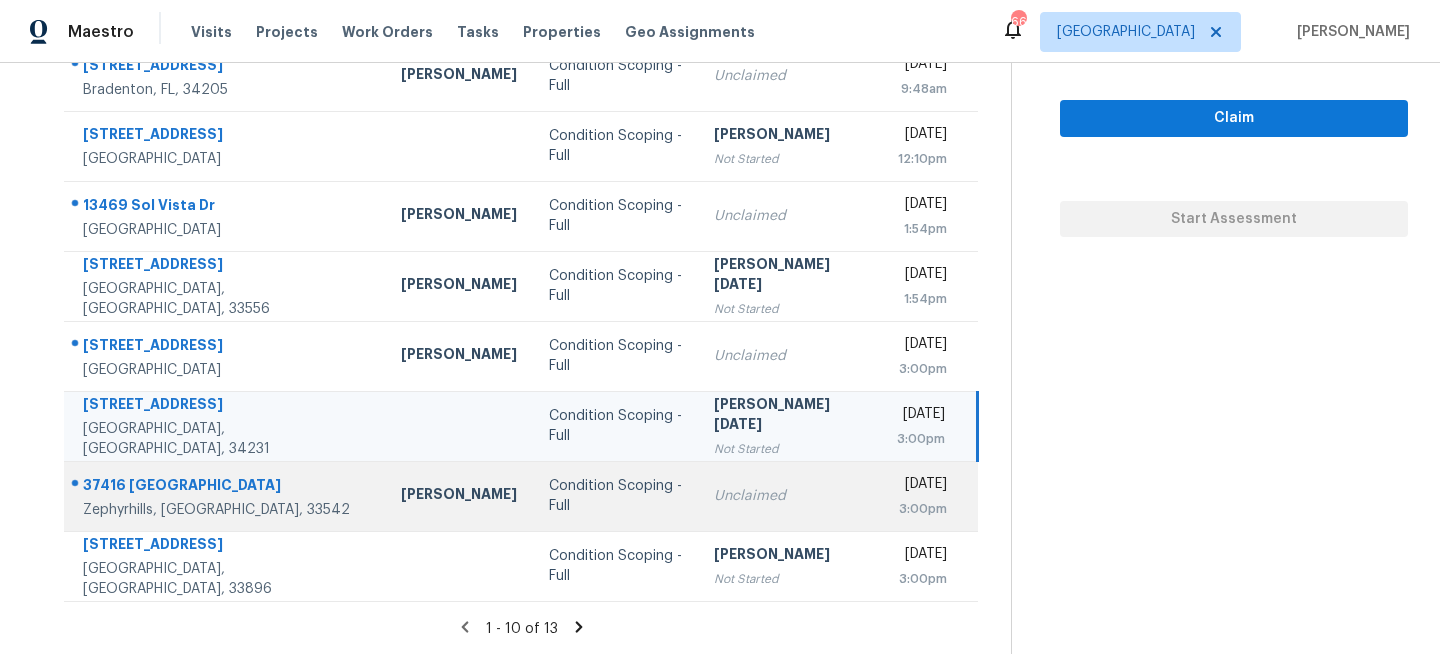 click on "Unclaimed" at bounding box center (789, 496) 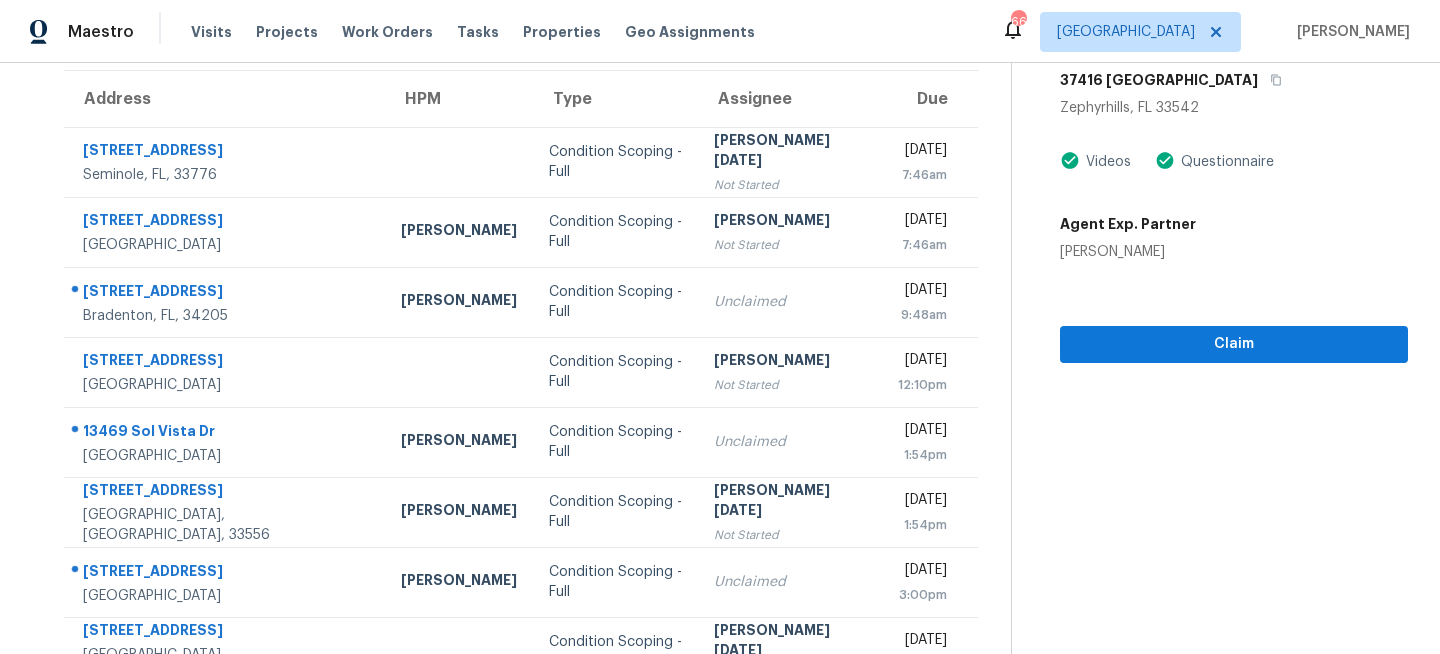 scroll, scrollTop: 82, scrollLeft: 0, axis: vertical 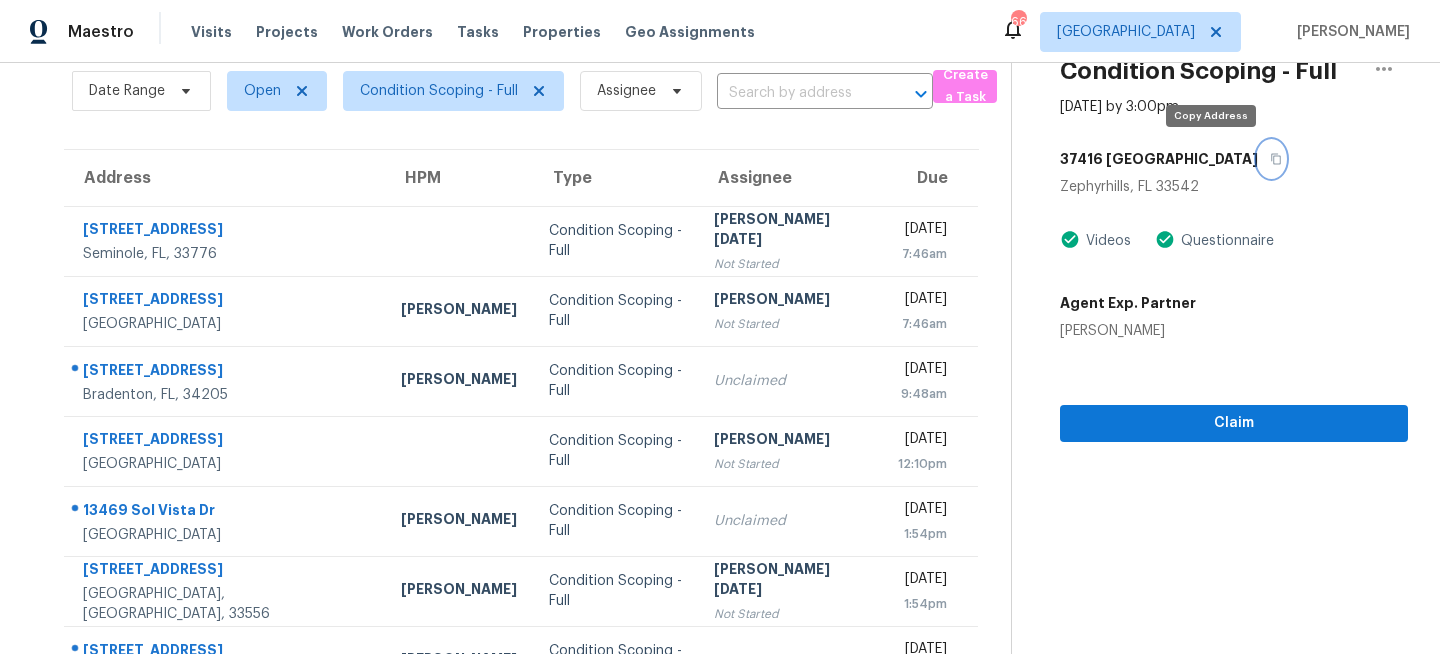 click at bounding box center [1271, 159] 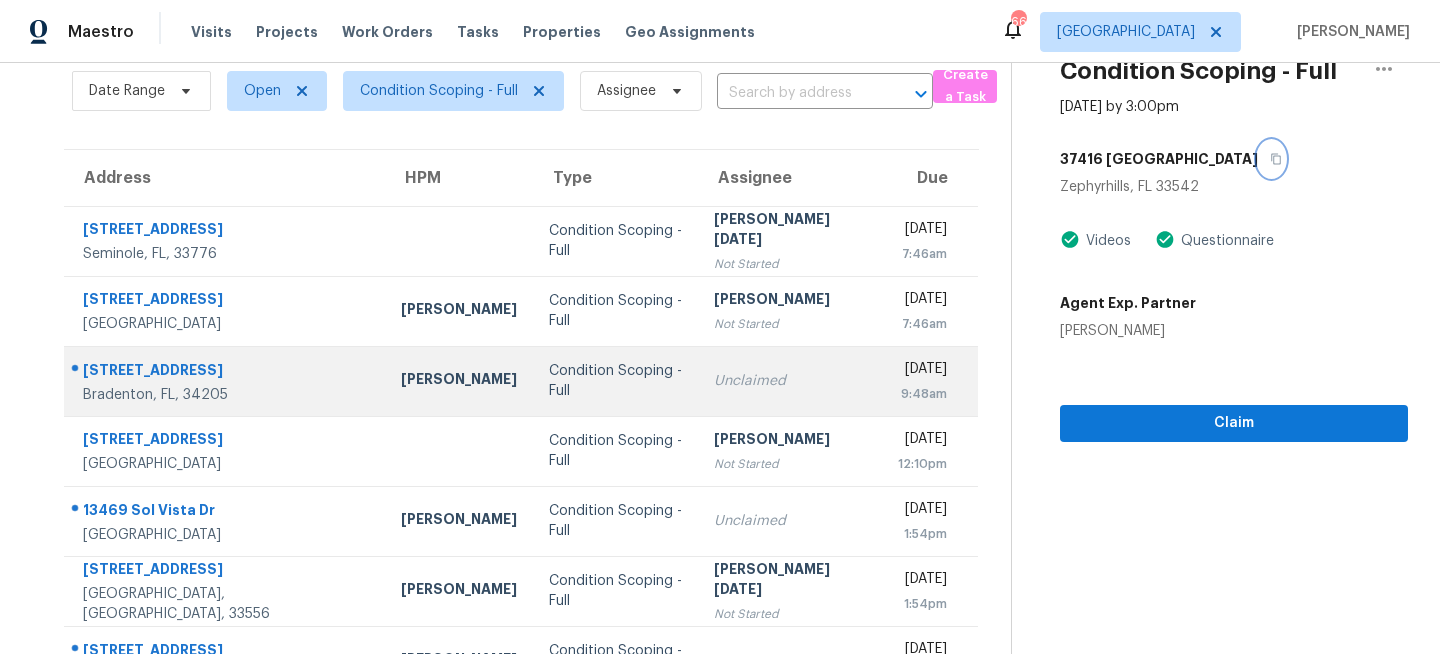 scroll, scrollTop: 387, scrollLeft: 0, axis: vertical 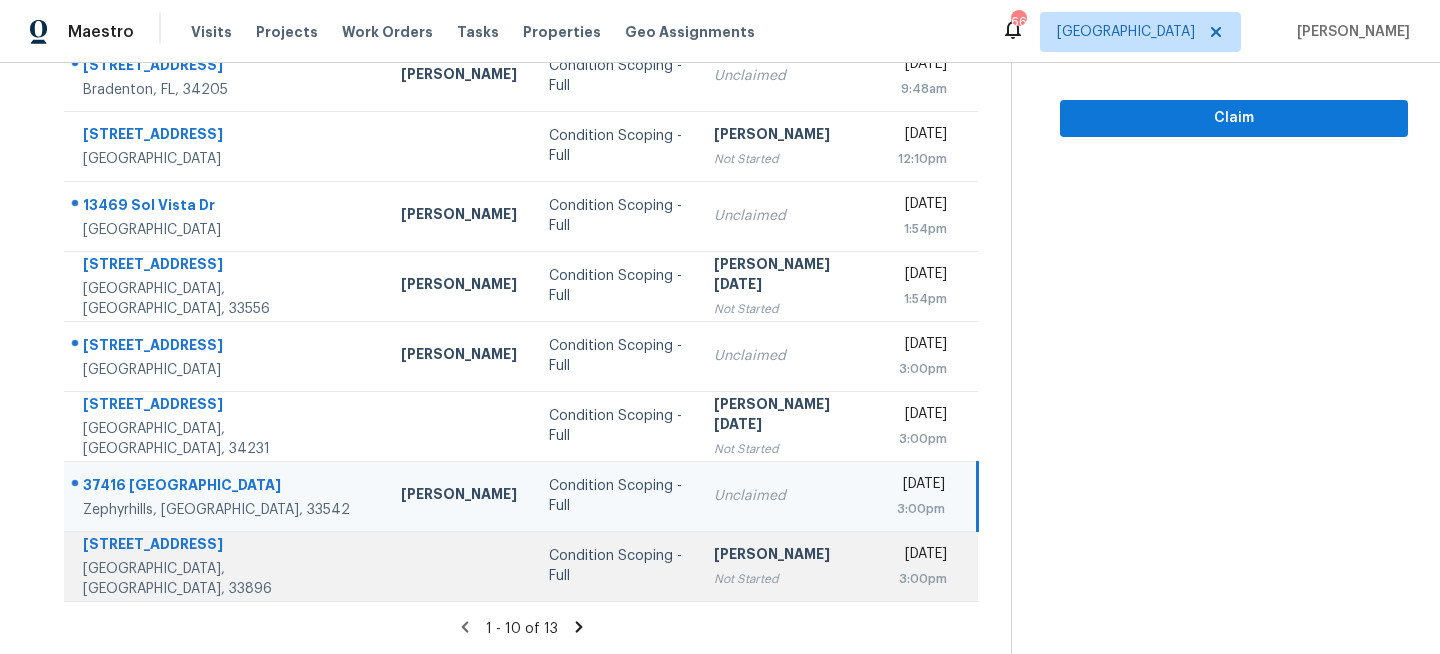 click on "Not Started" at bounding box center [789, 579] 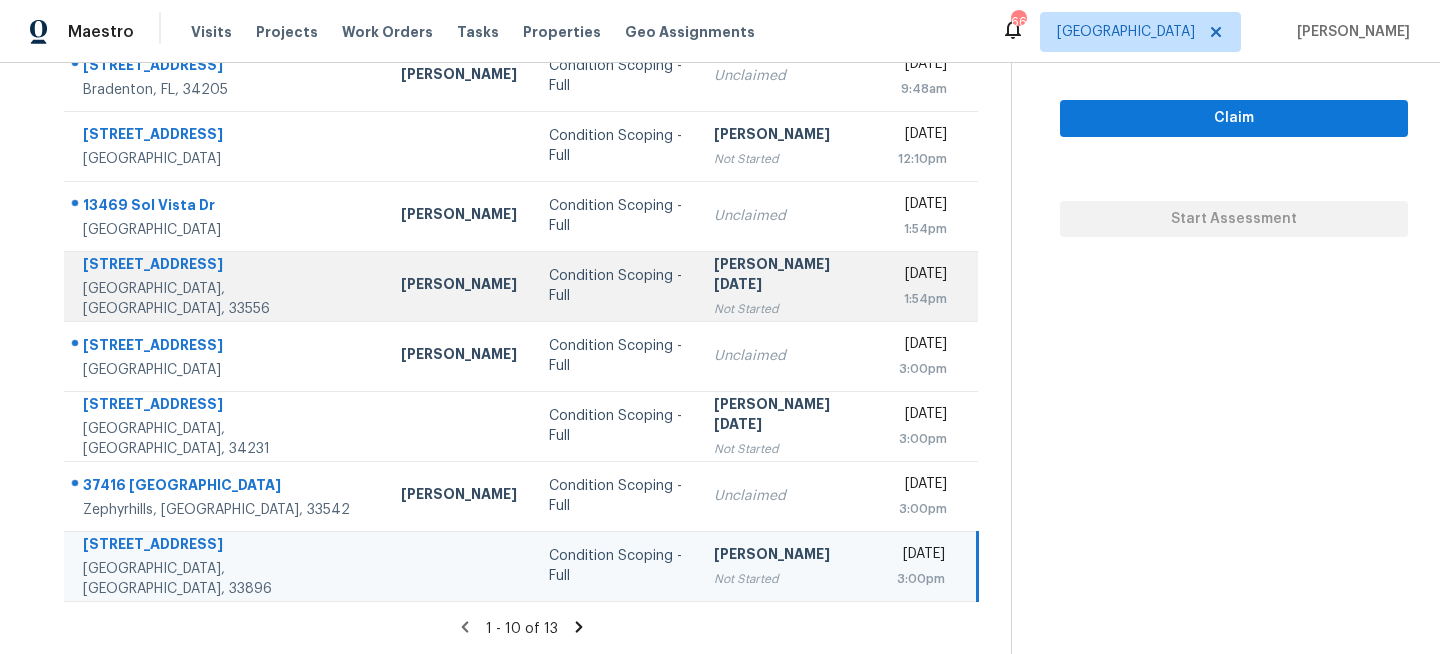 scroll, scrollTop: 0, scrollLeft: 0, axis: both 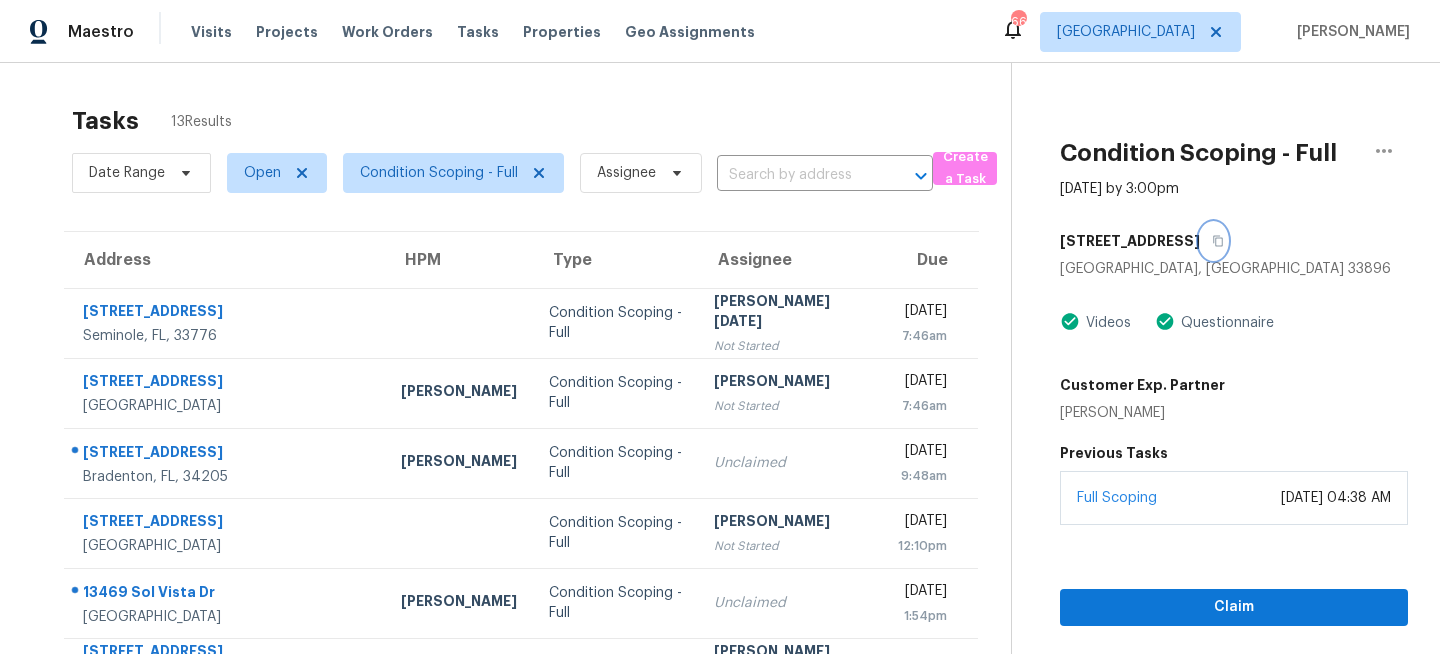 click 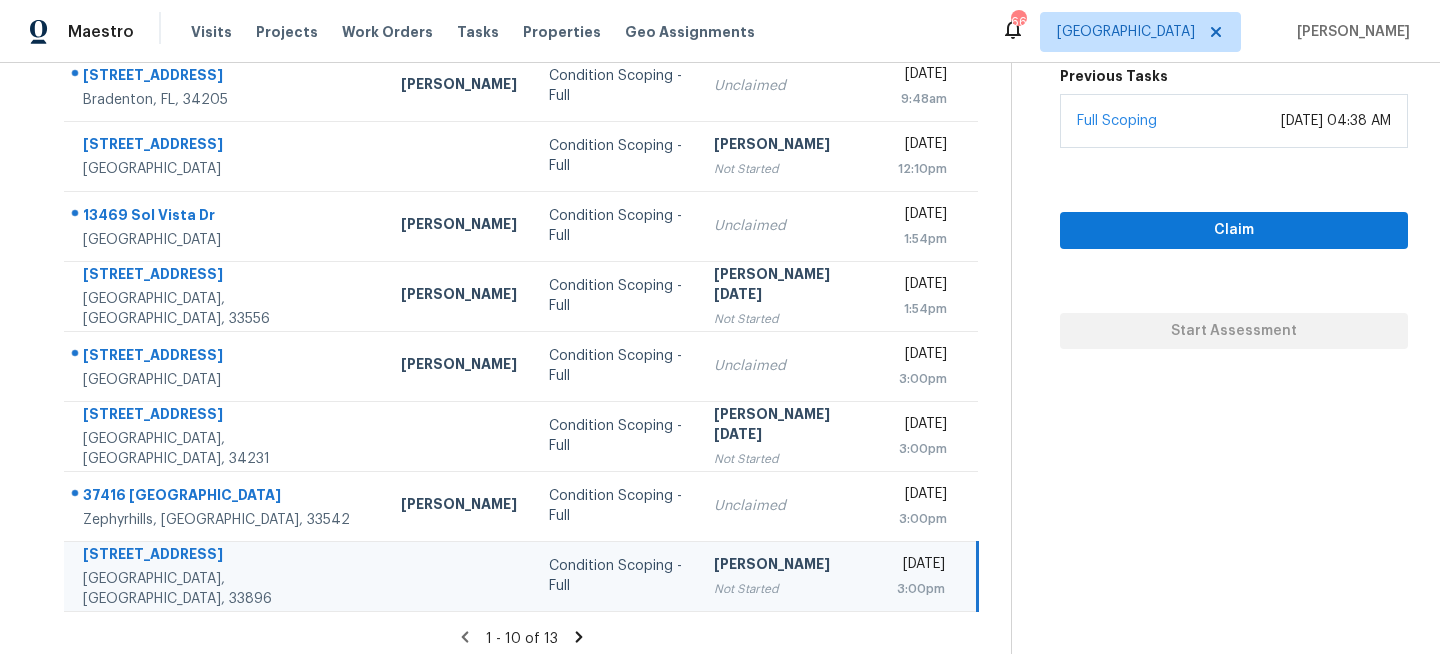scroll, scrollTop: 387, scrollLeft: 0, axis: vertical 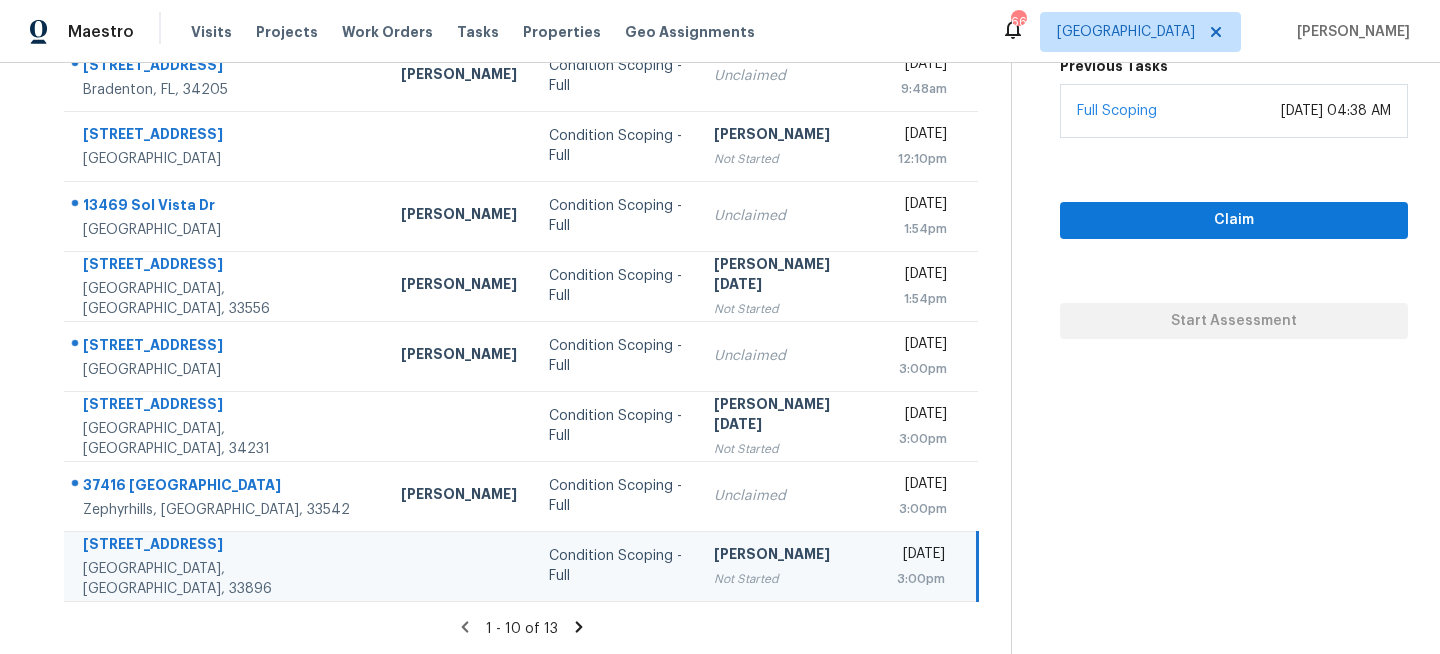 click 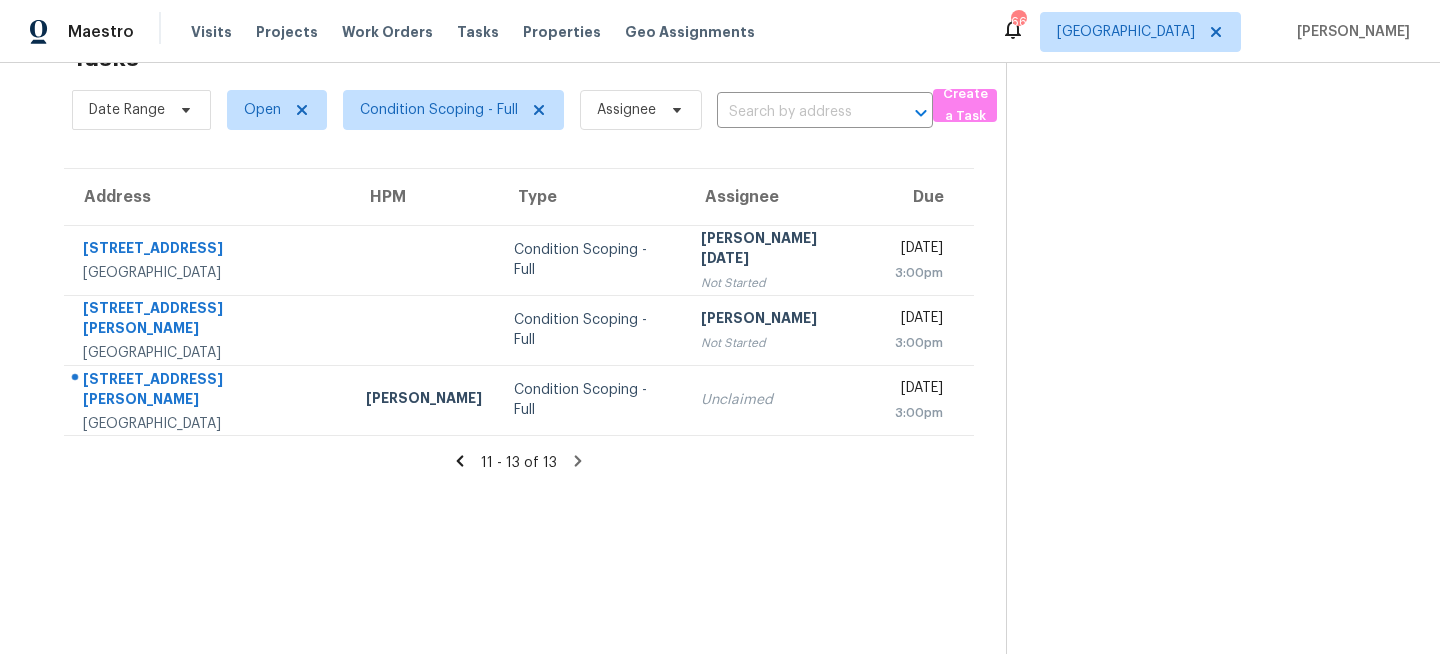 scroll, scrollTop: 0, scrollLeft: 0, axis: both 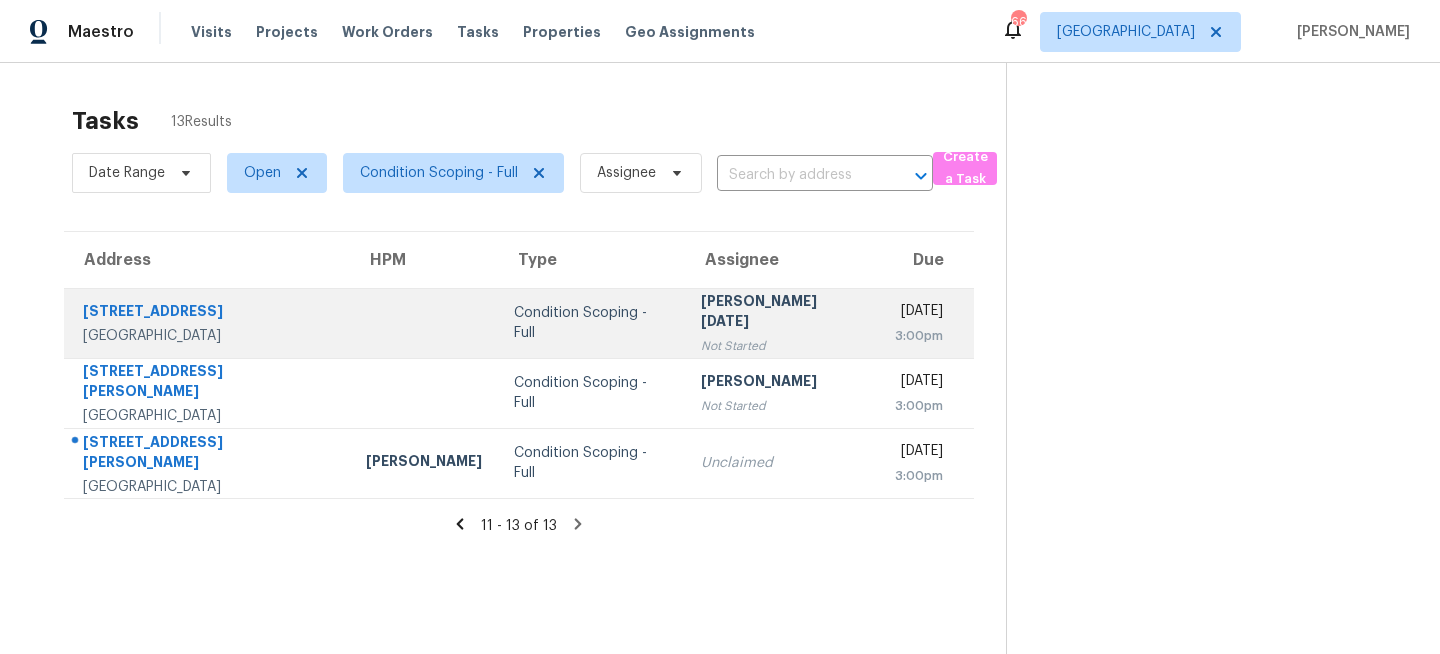click on "Condition Scoping - Full" at bounding box center [591, 323] 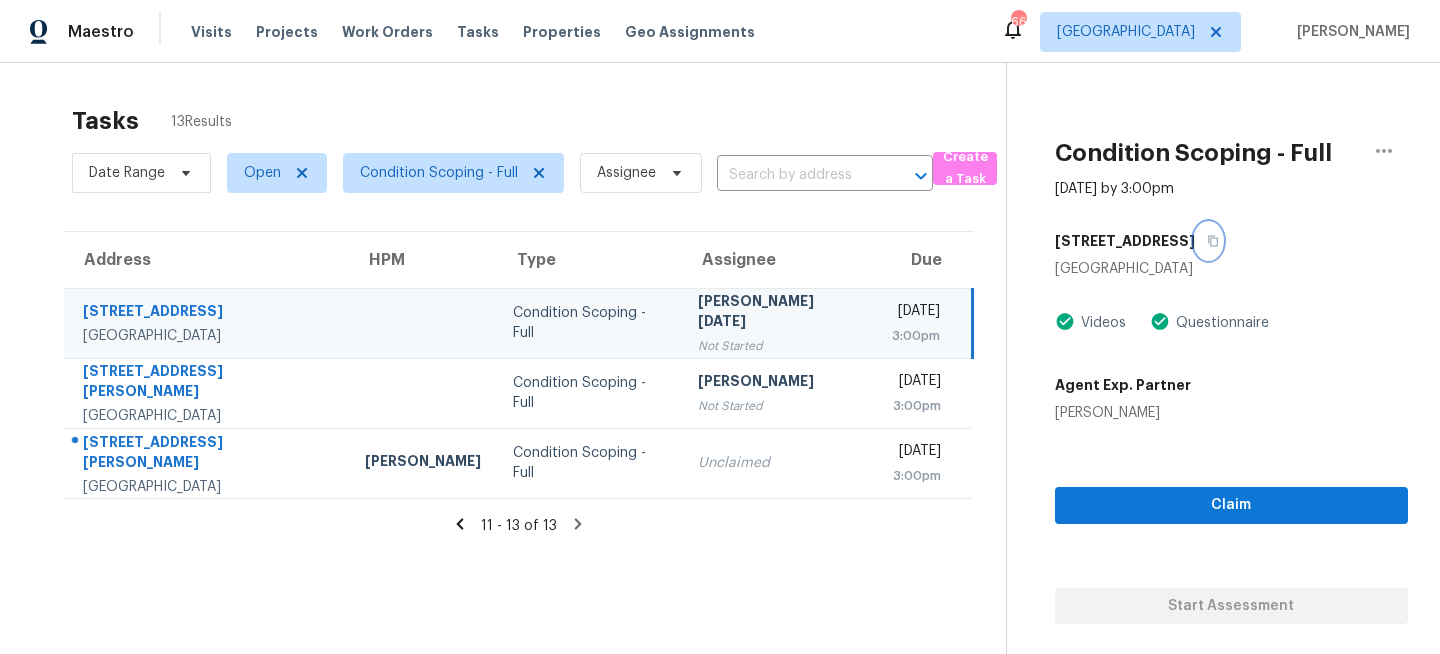 click 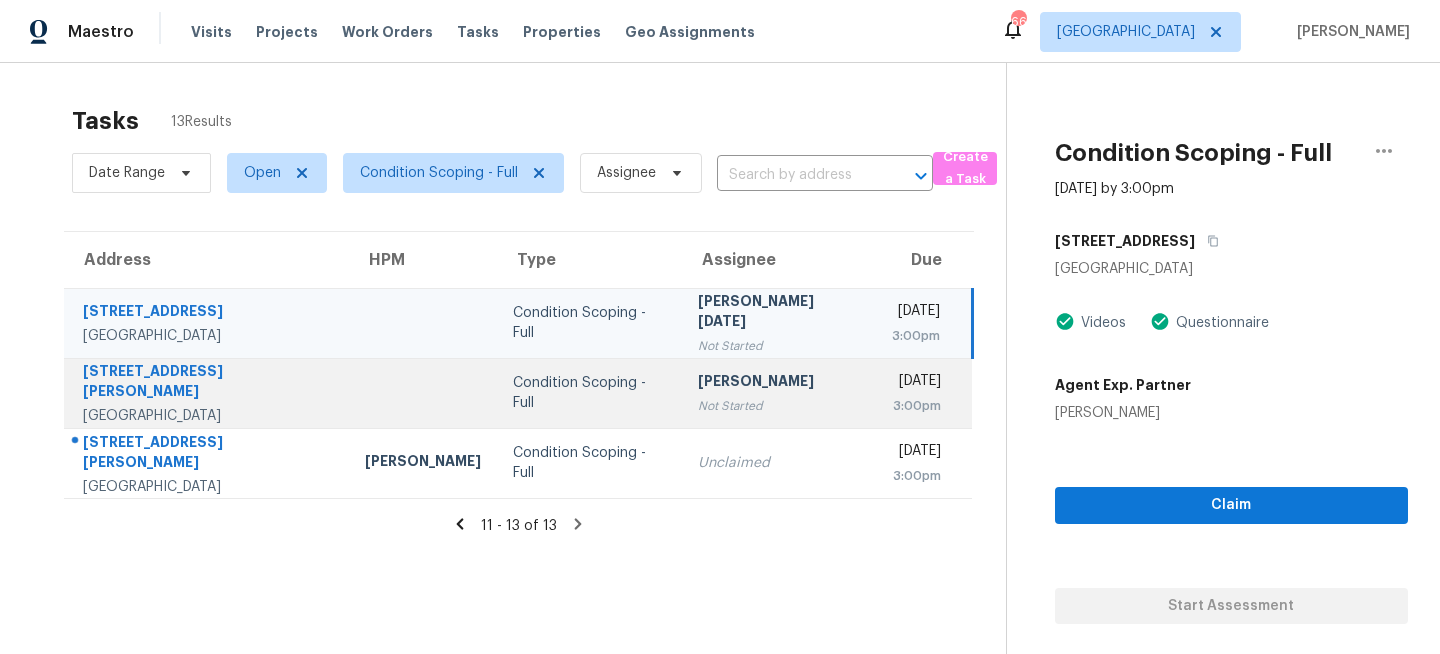 click on "Sakthivel Chandran Not Started" at bounding box center [779, 393] 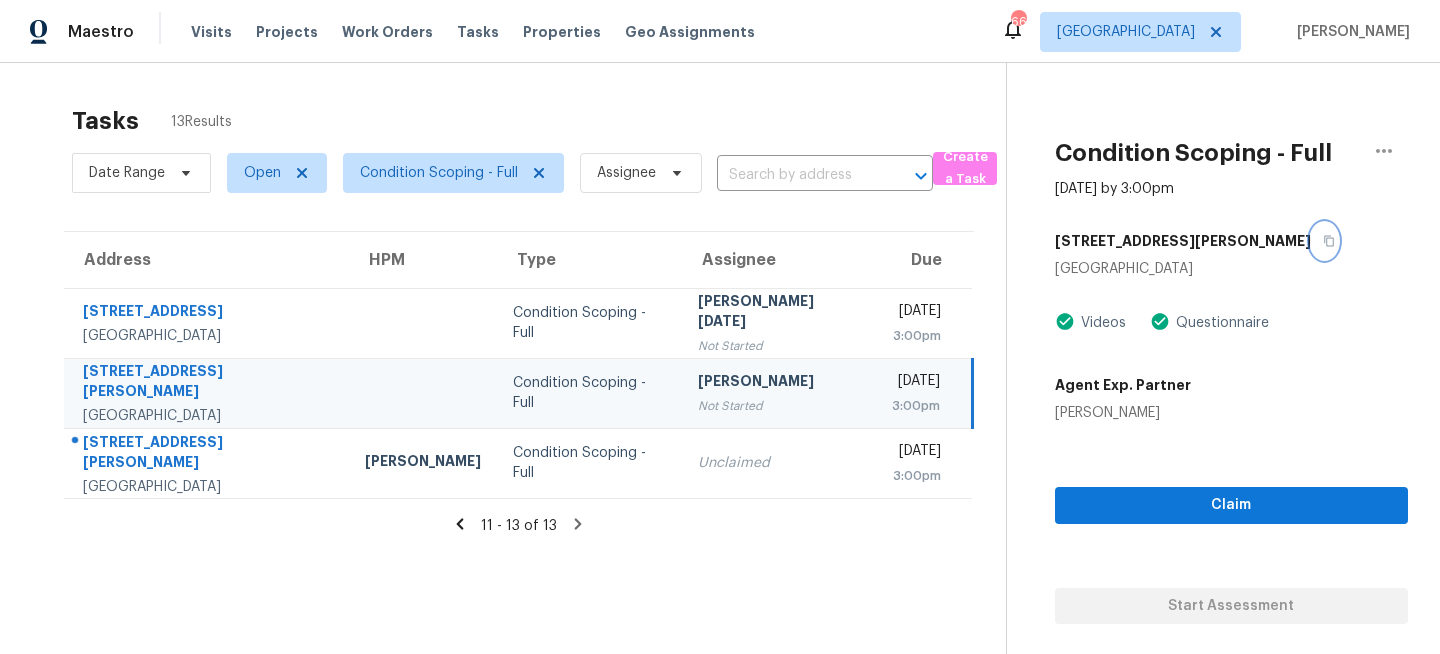 click 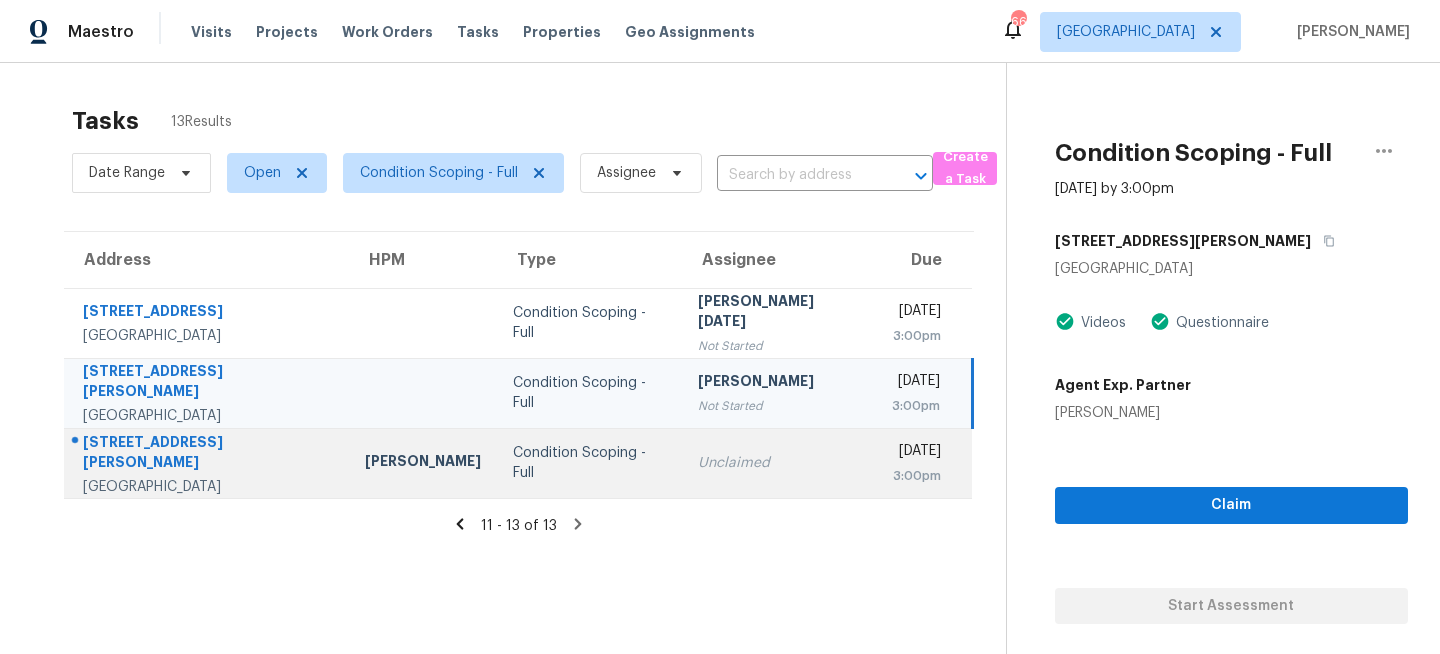 click on "Condition Scoping - Full" at bounding box center (589, 463) 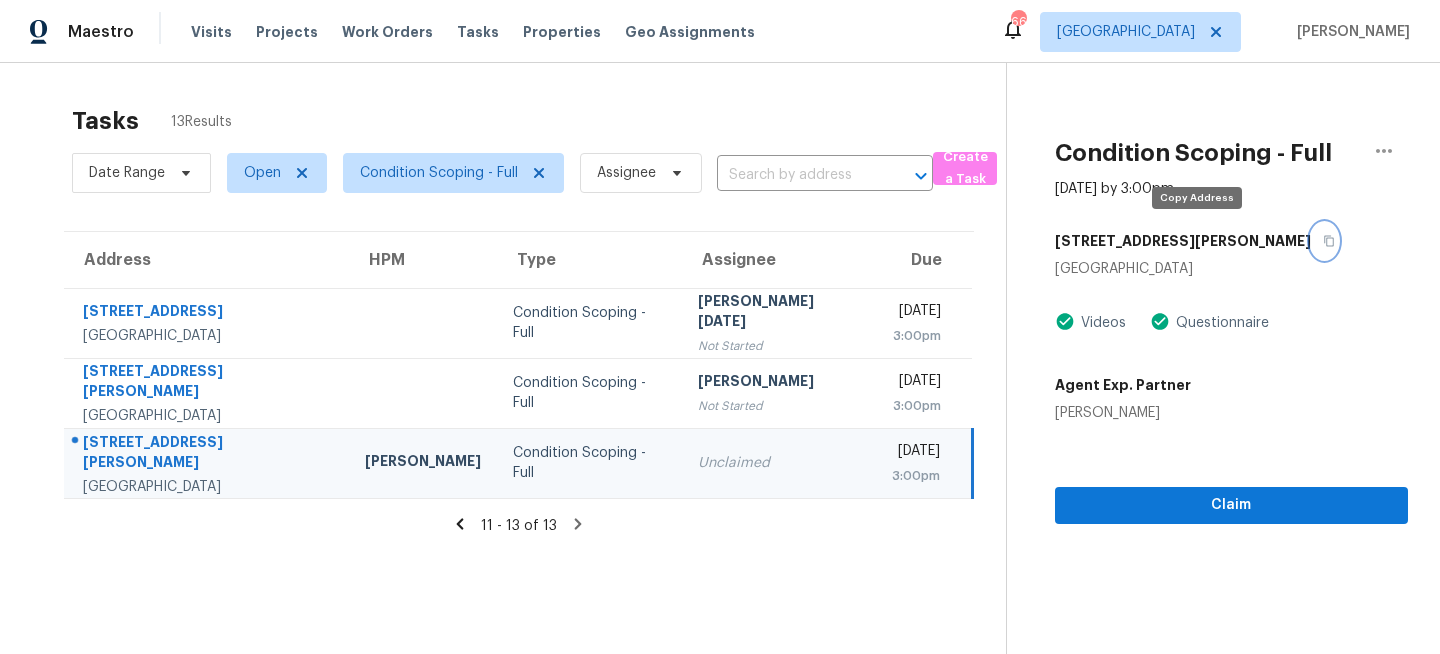 click 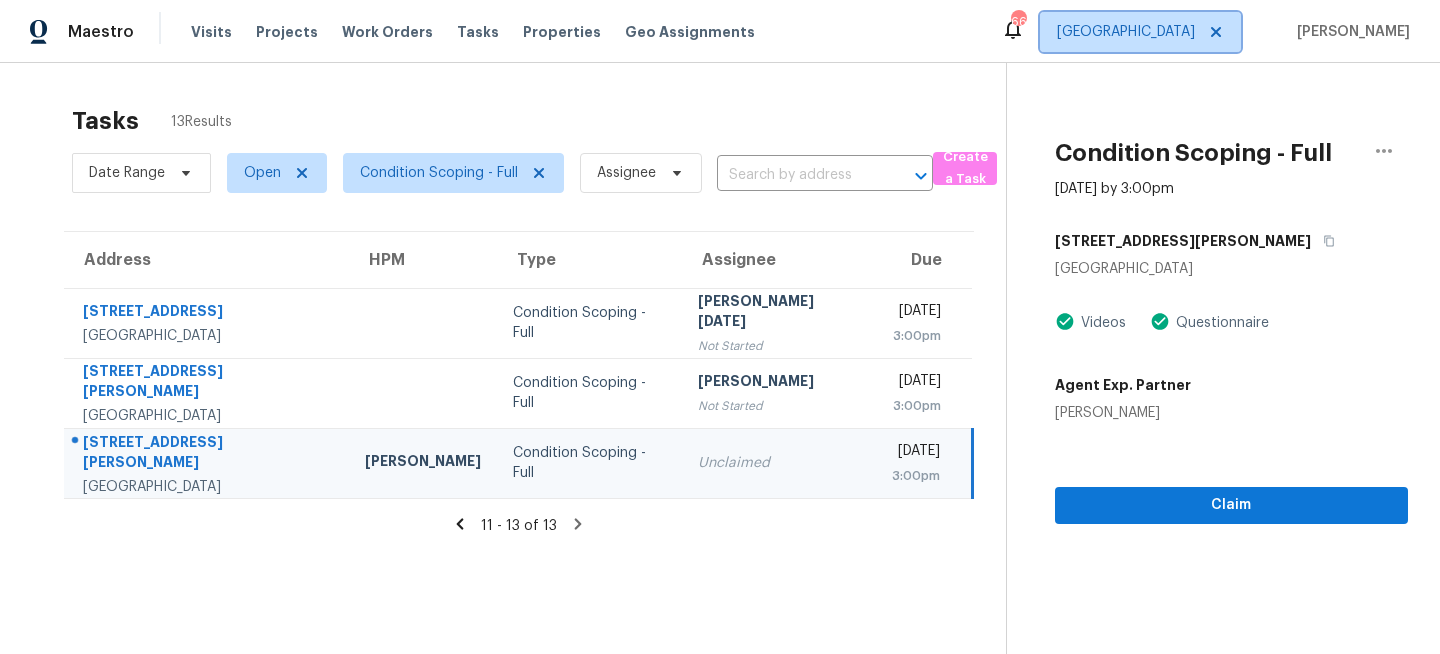 click on "Tampa" at bounding box center [1140, 32] 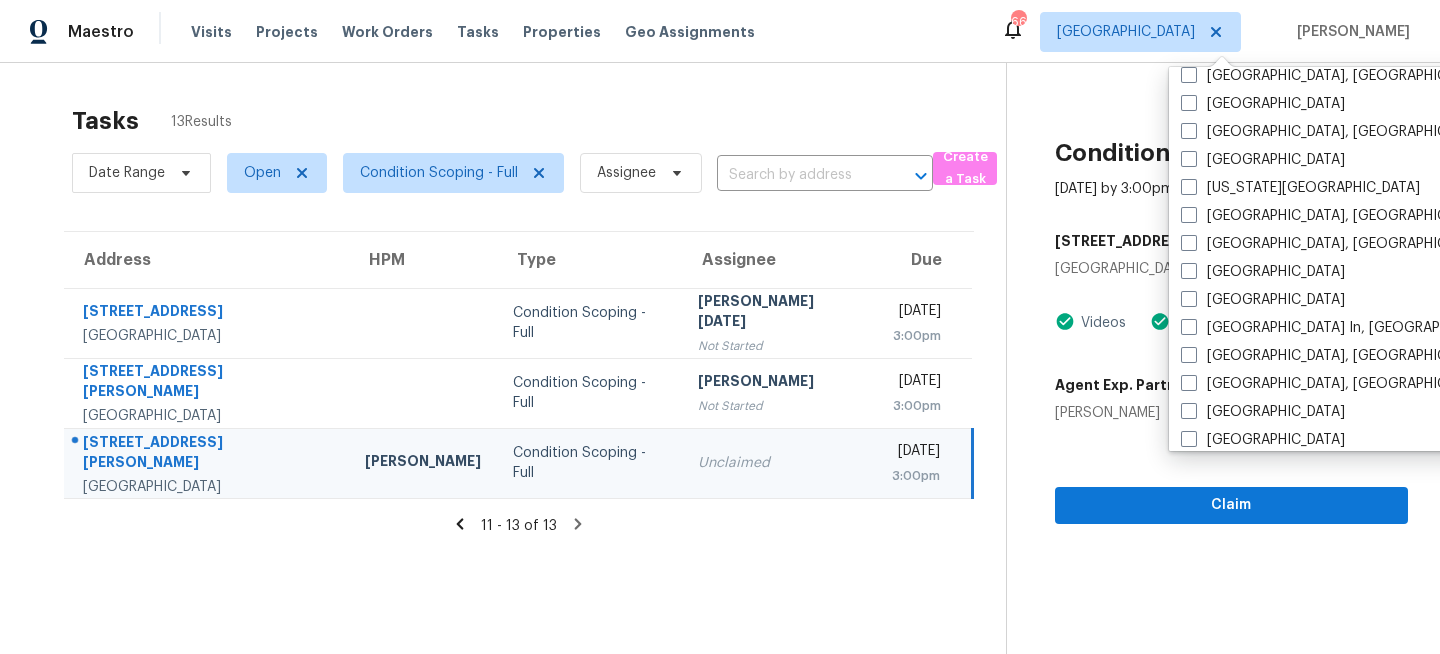 scroll, scrollTop: 734, scrollLeft: 0, axis: vertical 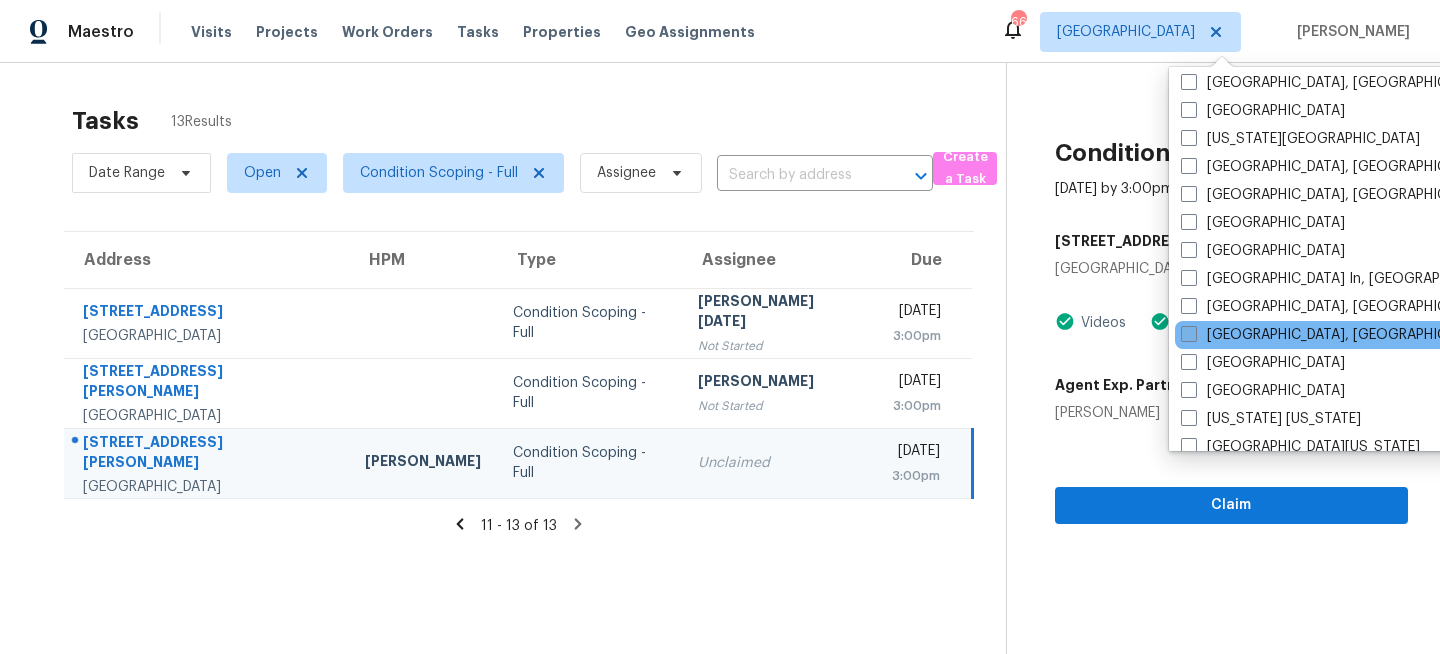 click on "Miami, FL" at bounding box center (1336, 335) 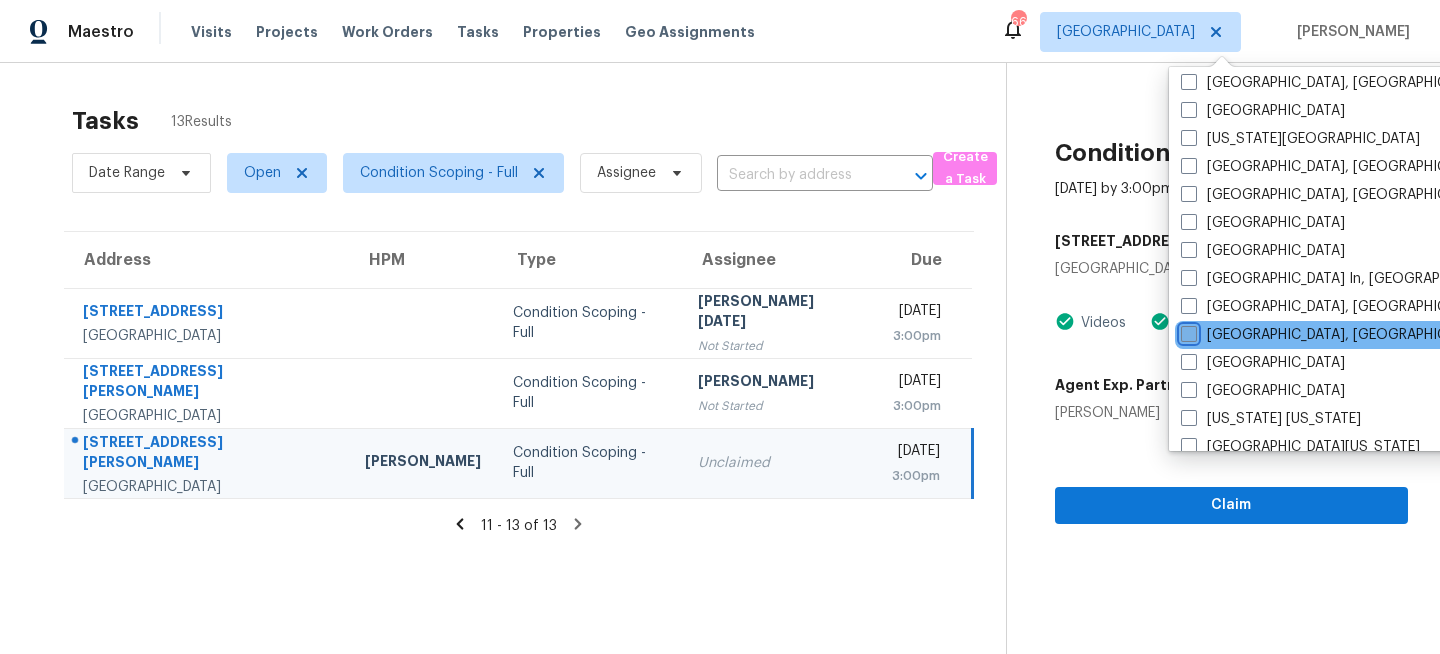 click on "Miami, FL" at bounding box center (1187, 331) 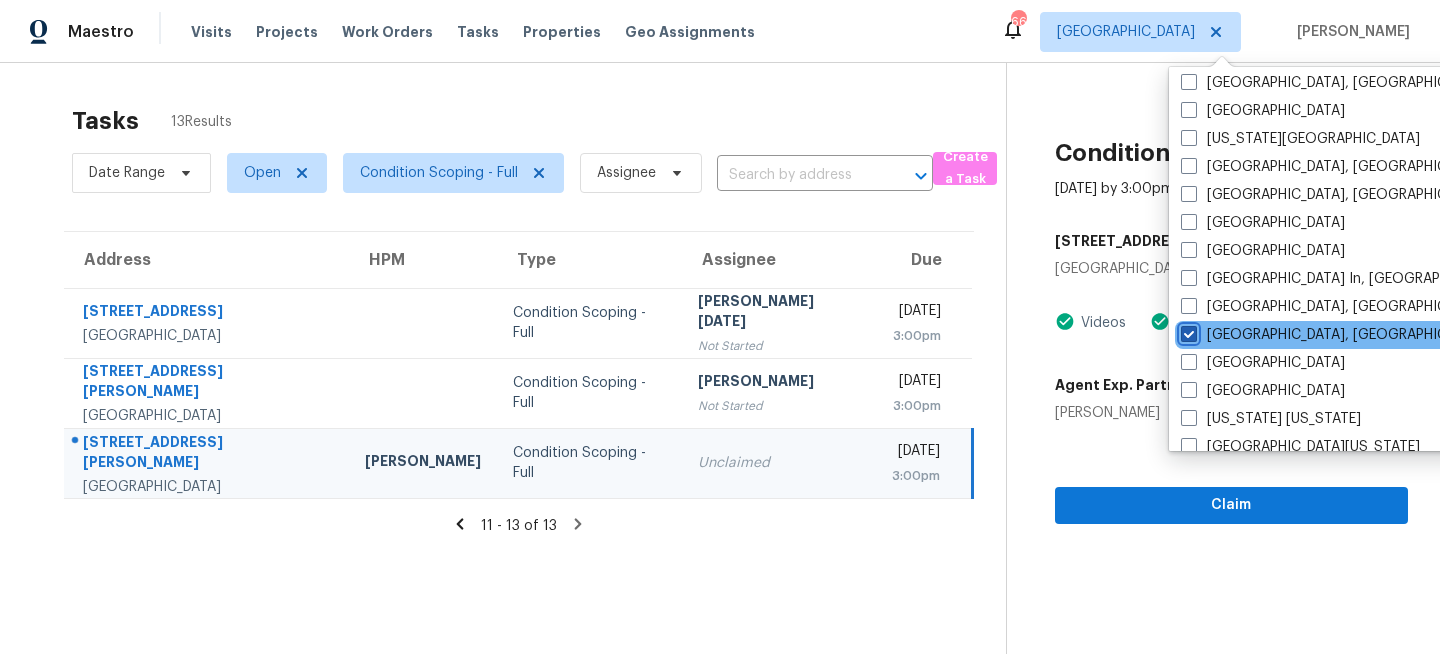 checkbox on "true" 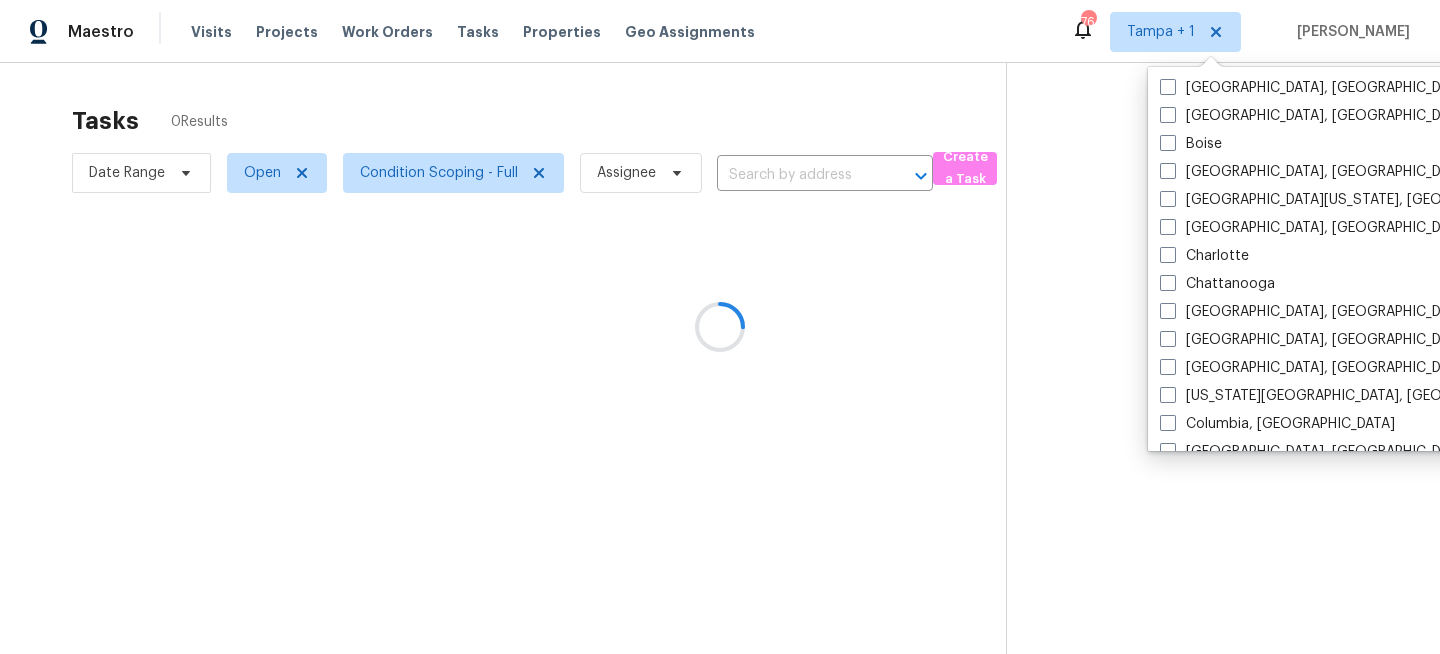 scroll, scrollTop: 0, scrollLeft: 0, axis: both 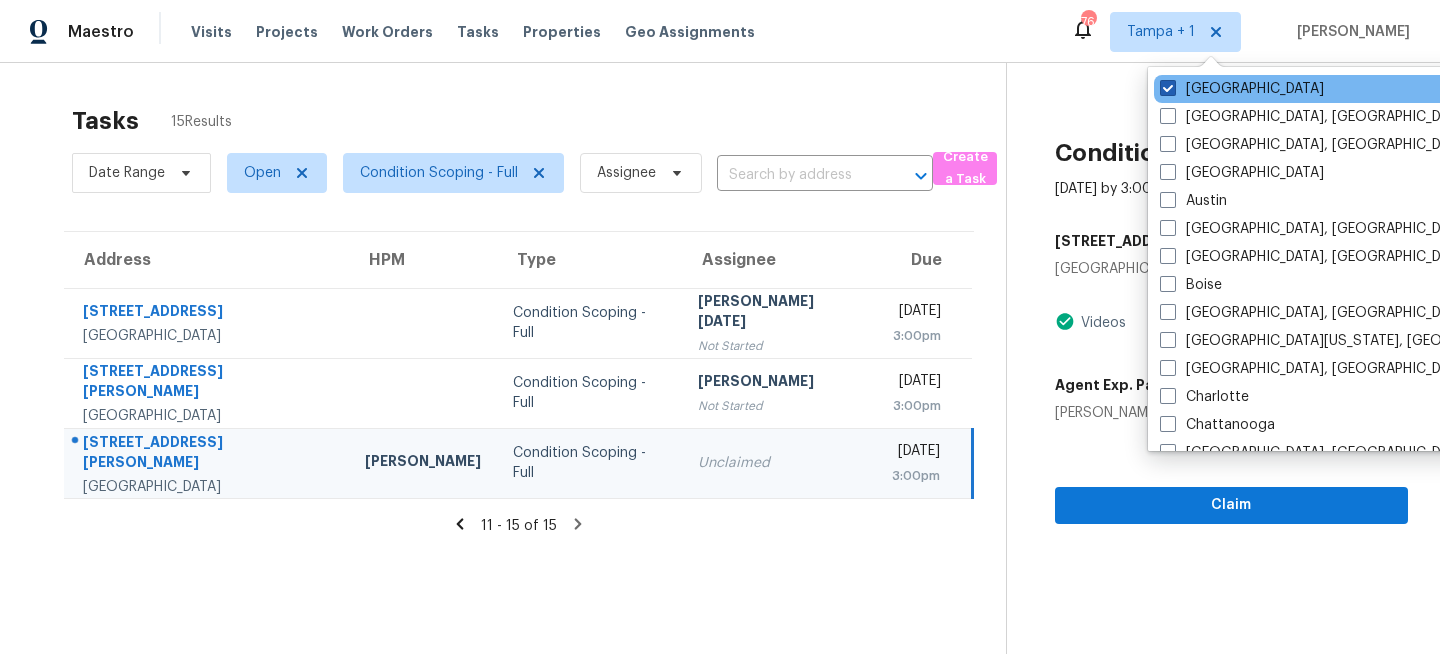 click on "Tampa" at bounding box center [1242, 89] 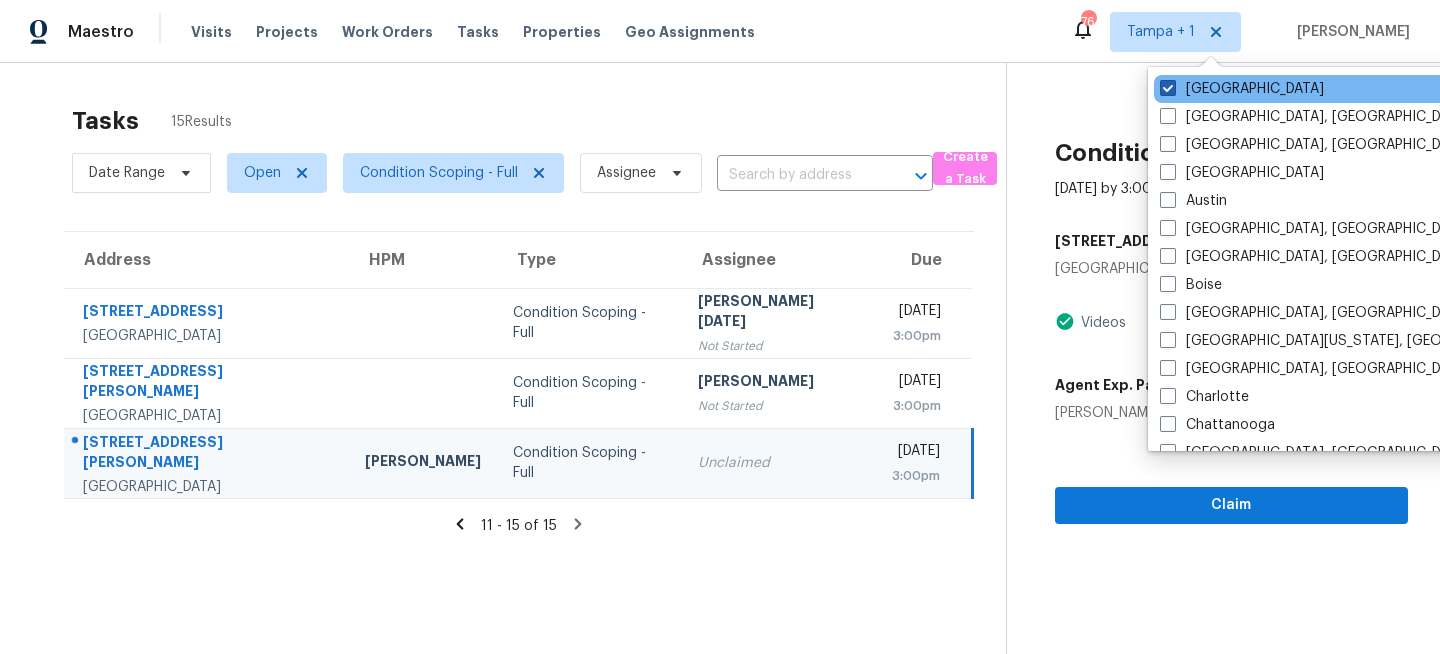click on "Tampa" at bounding box center [1166, 85] 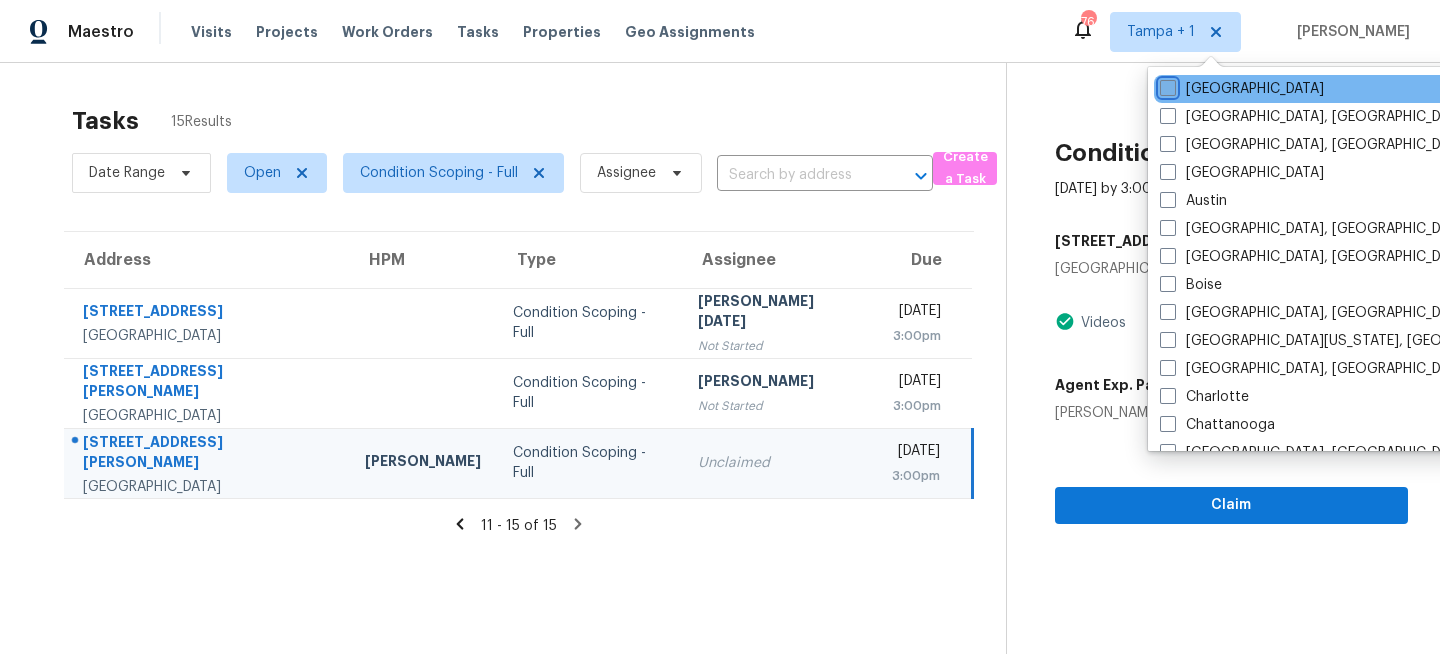checkbox on "false" 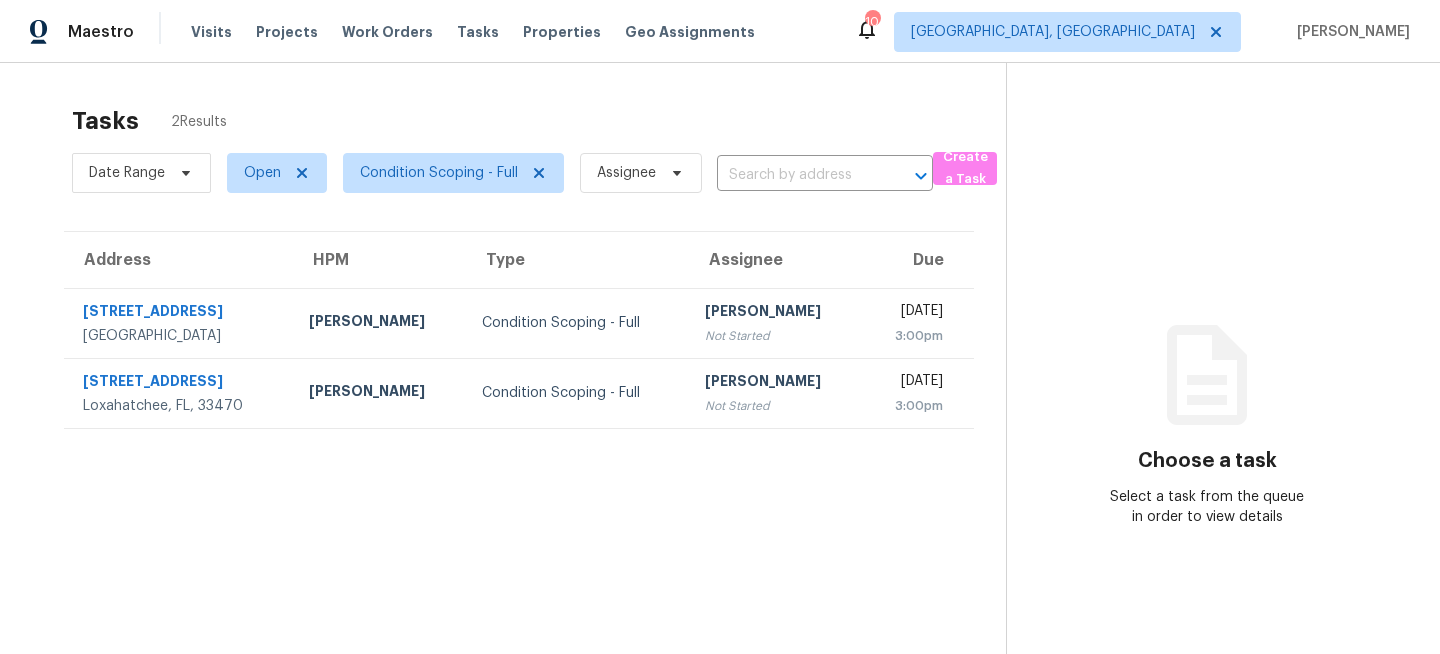 scroll, scrollTop: 0, scrollLeft: 0, axis: both 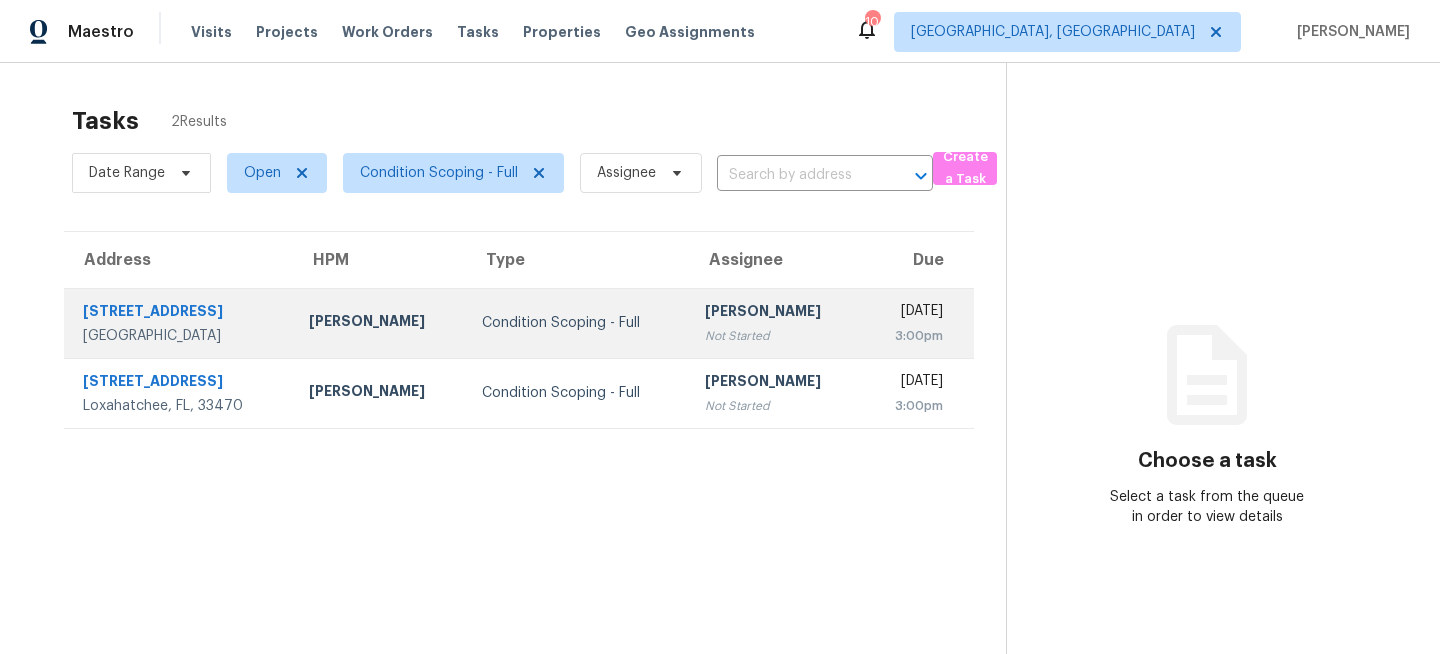click on "Condition Scoping - Full" at bounding box center [577, 323] 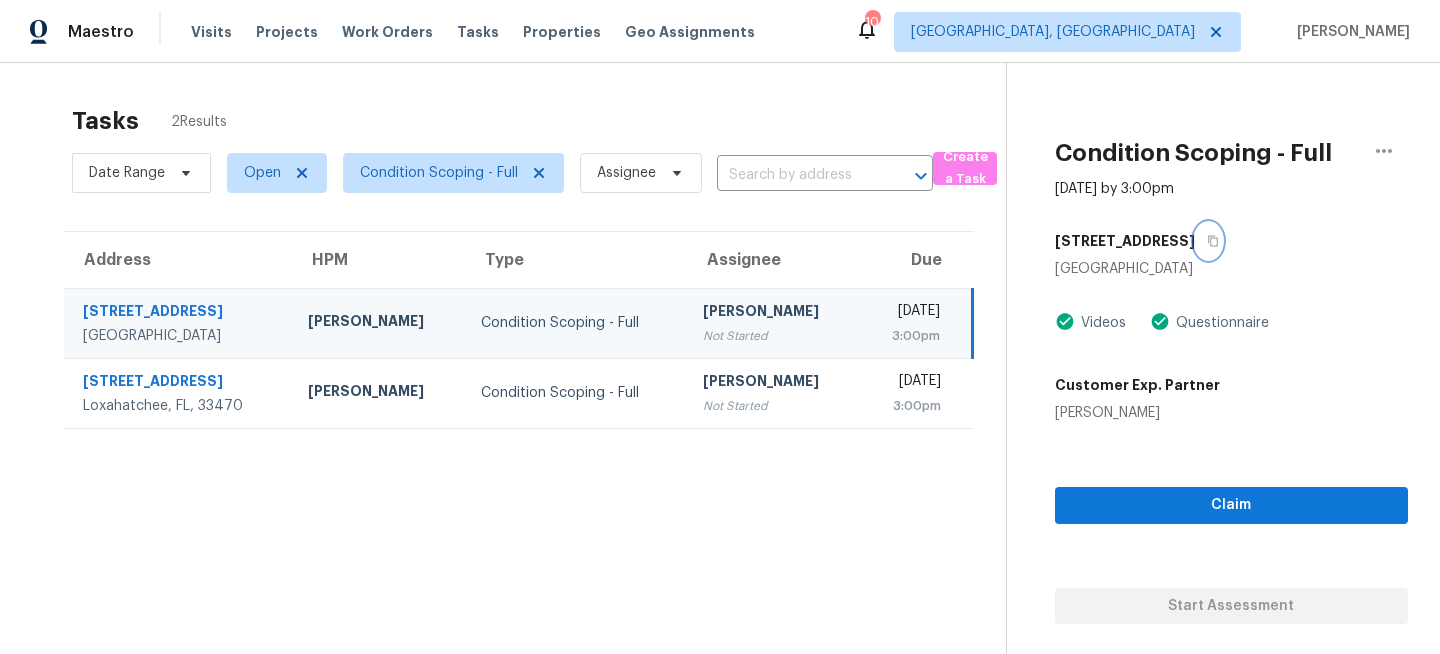click 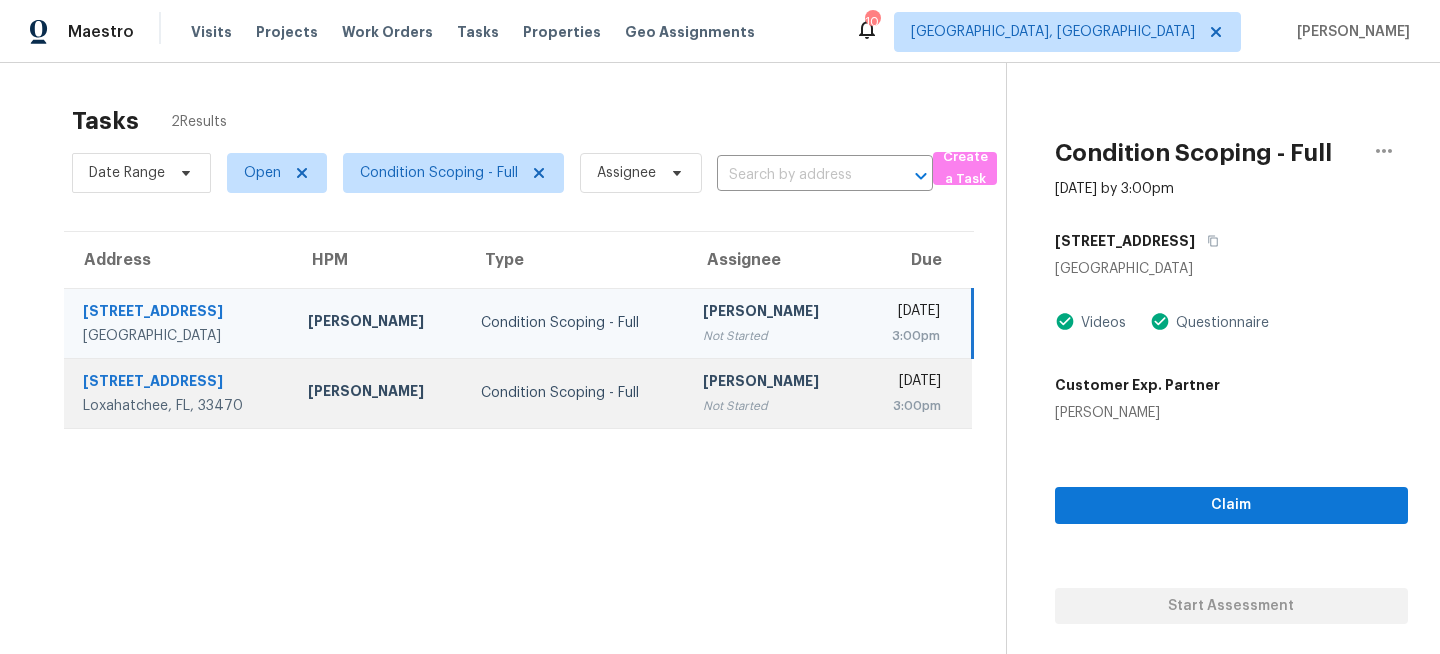 click on "Condition Scoping - Full" at bounding box center [576, 393] 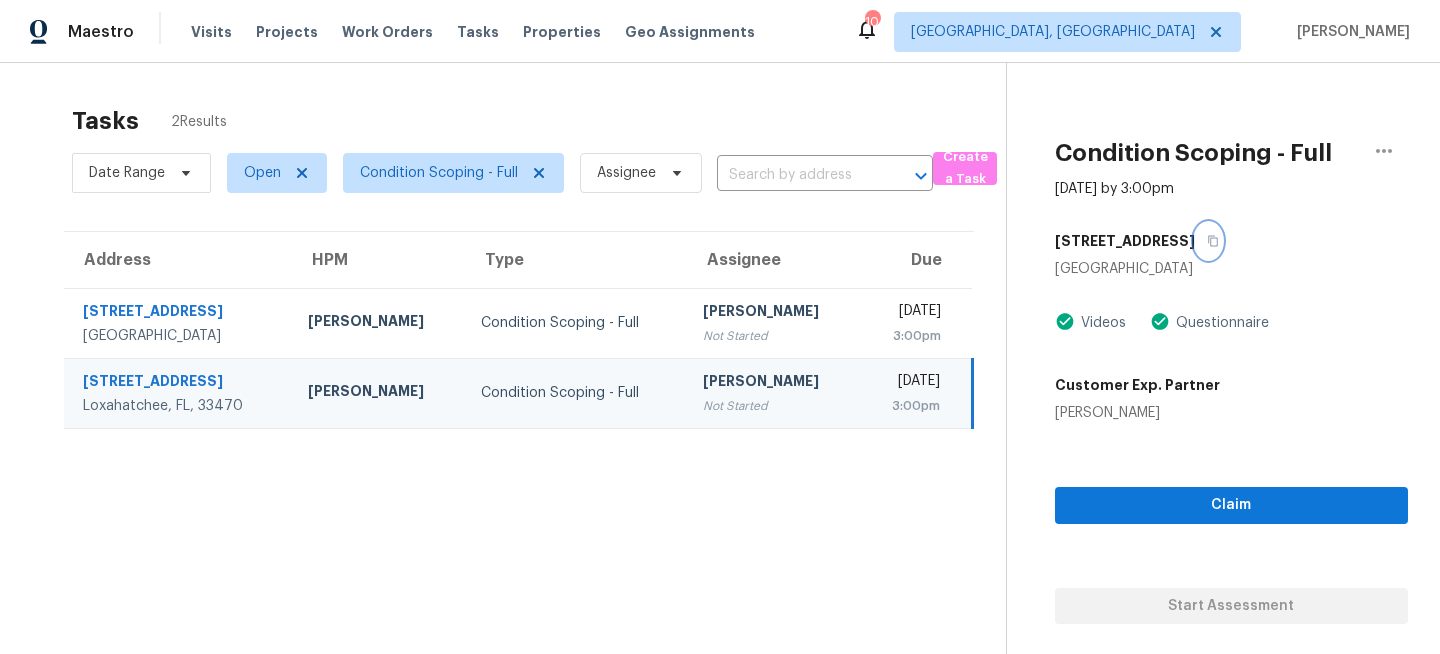 click 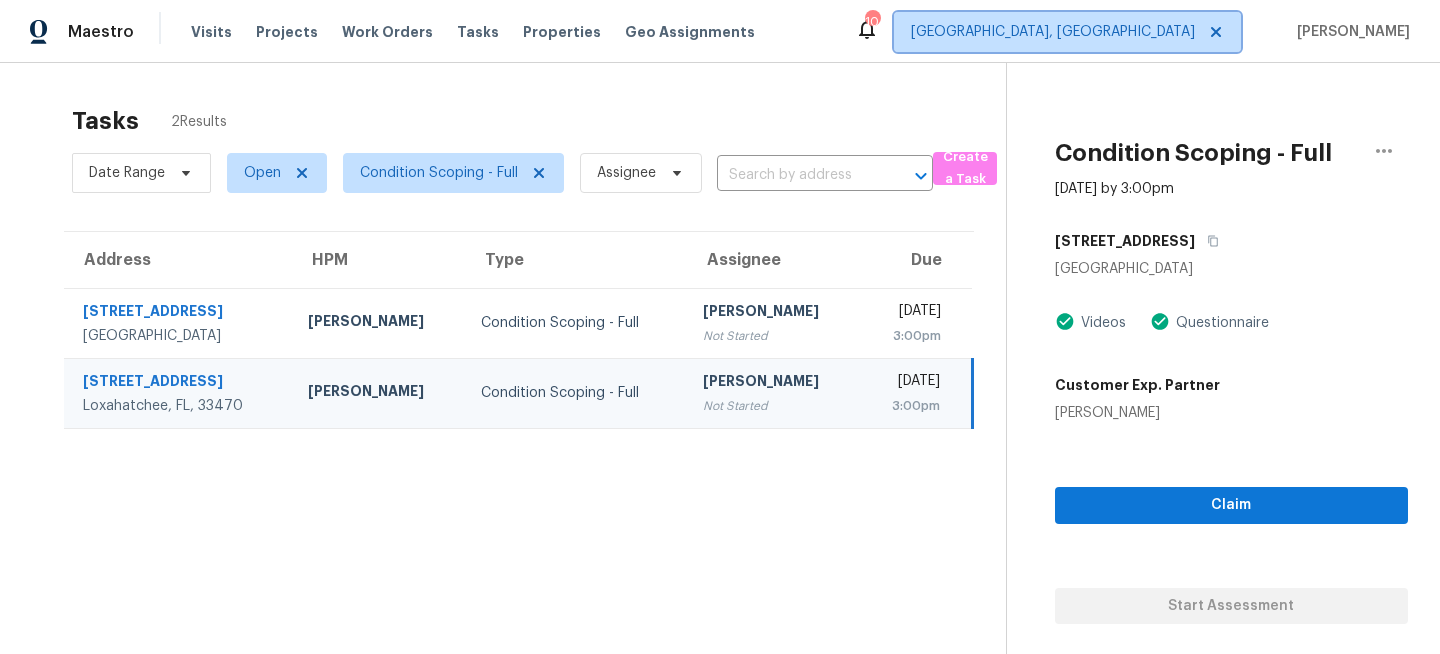 click on "Miami, FL" at bounding box center [1053, 32] 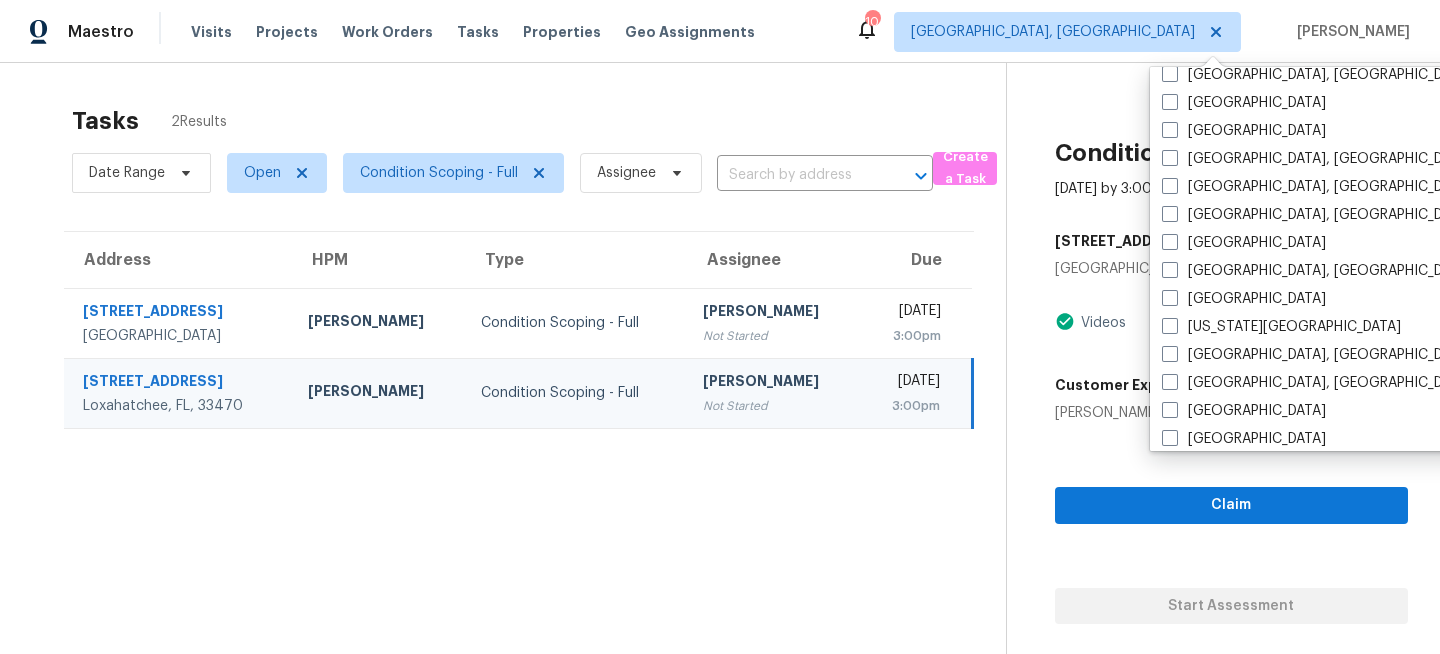 scroll, scrollTop: 547, scrollLeft: 0, axis: vertical 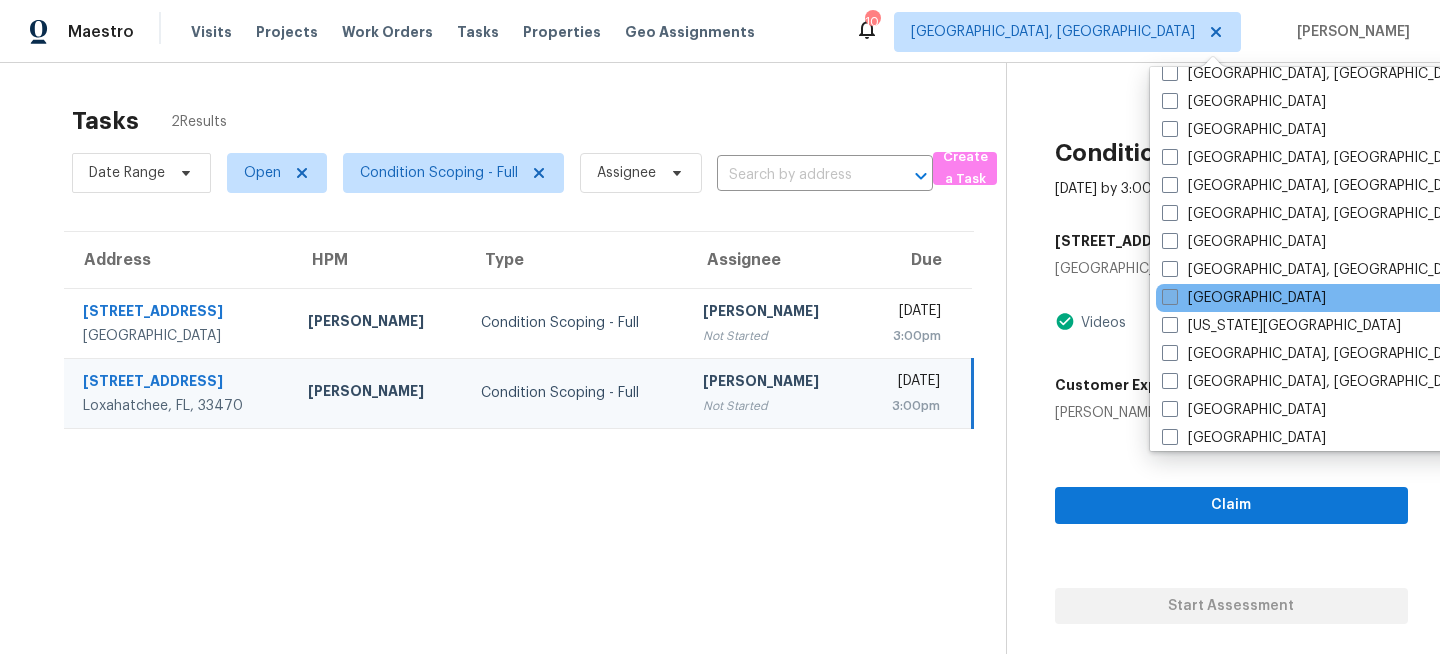 click on "Jacksonville" at bounding box center [1244, 298] 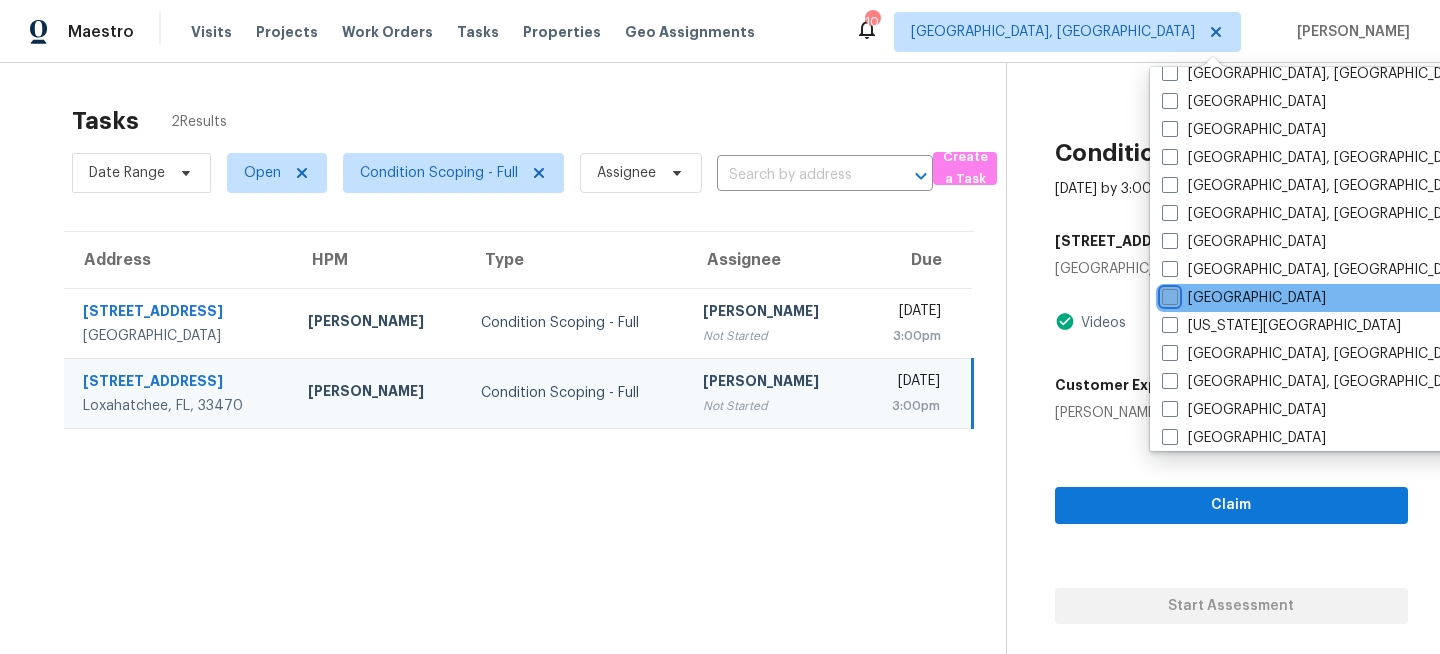 click on "Jacksonville" at bounding box center (1168, 294) 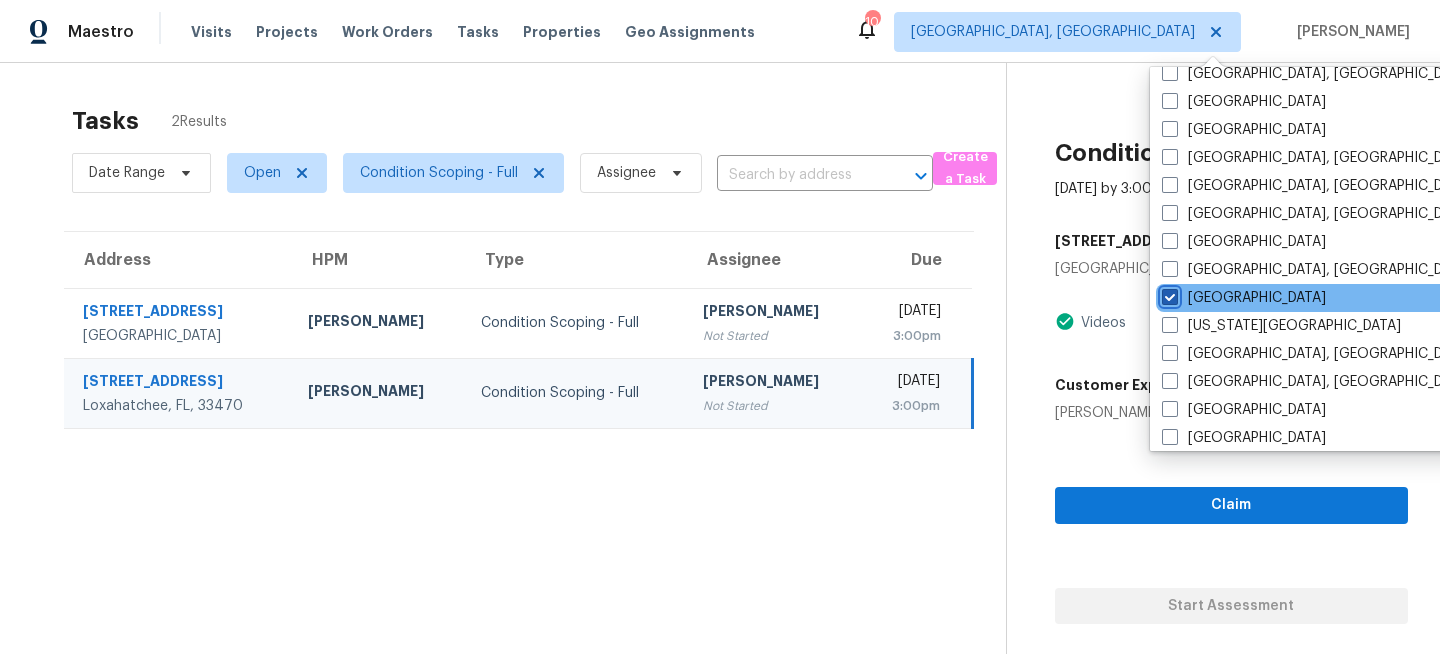 checkbox on "true" 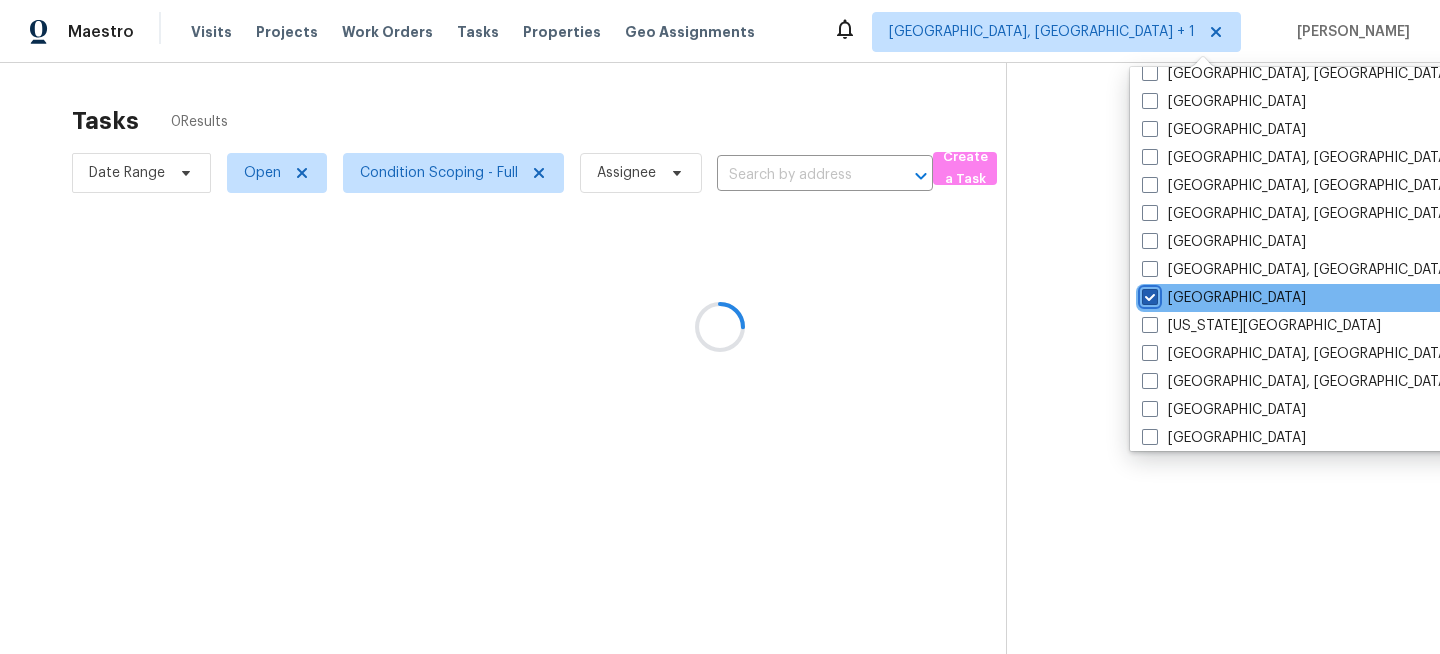 scroll, scrollTop: 0, scrollLeft: 0, axis: both 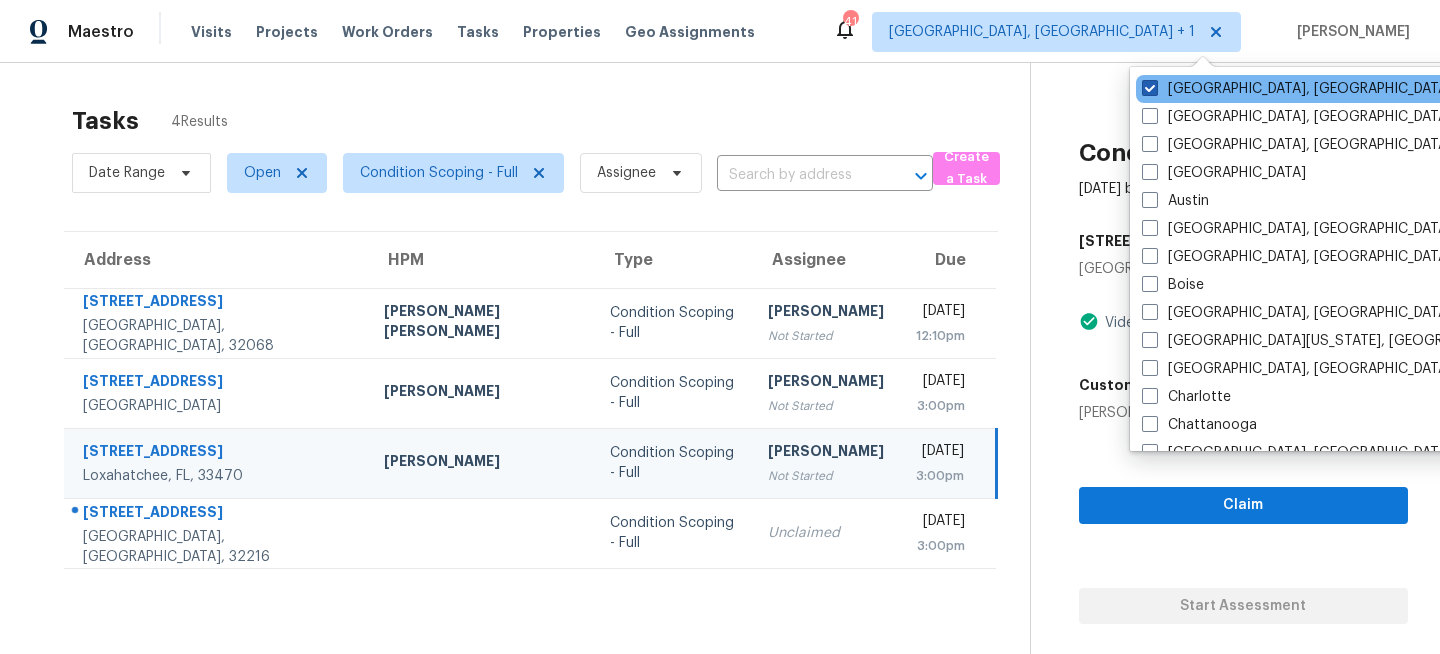 click on "Miami, FL" at bounding box center [1297, 89] 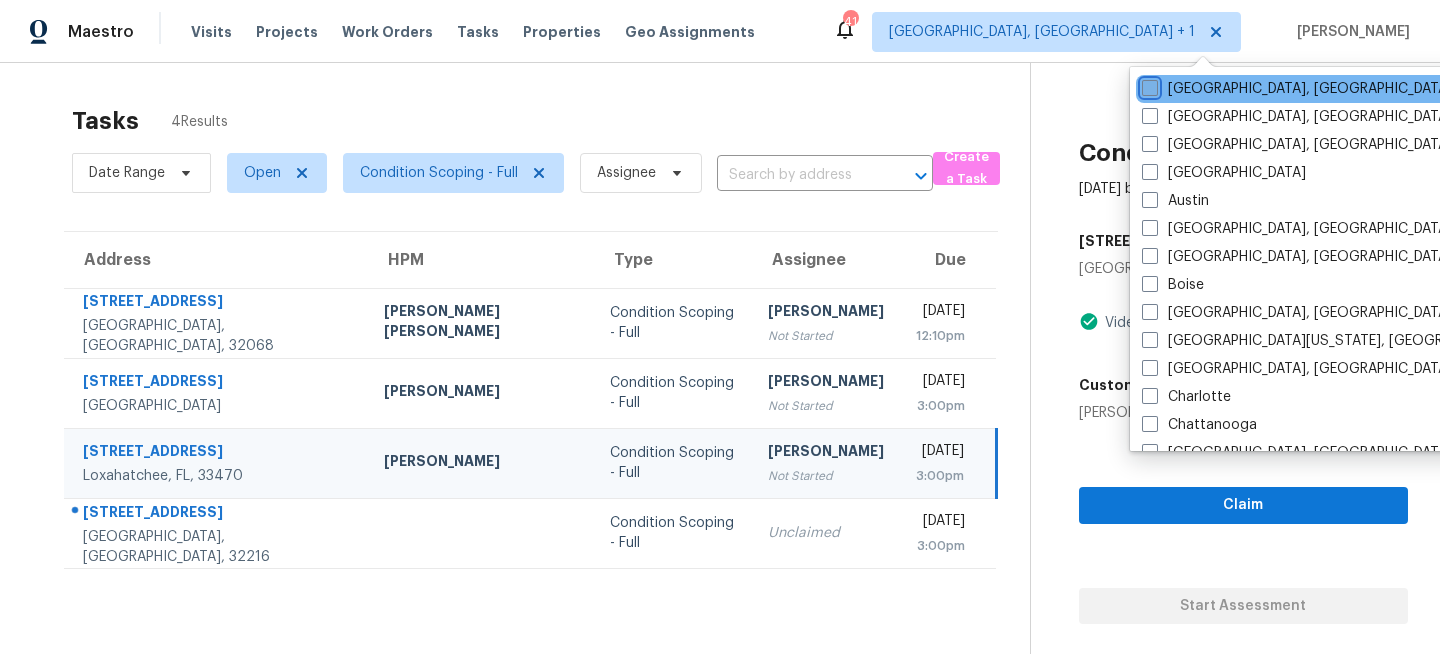 checkbox on "false" 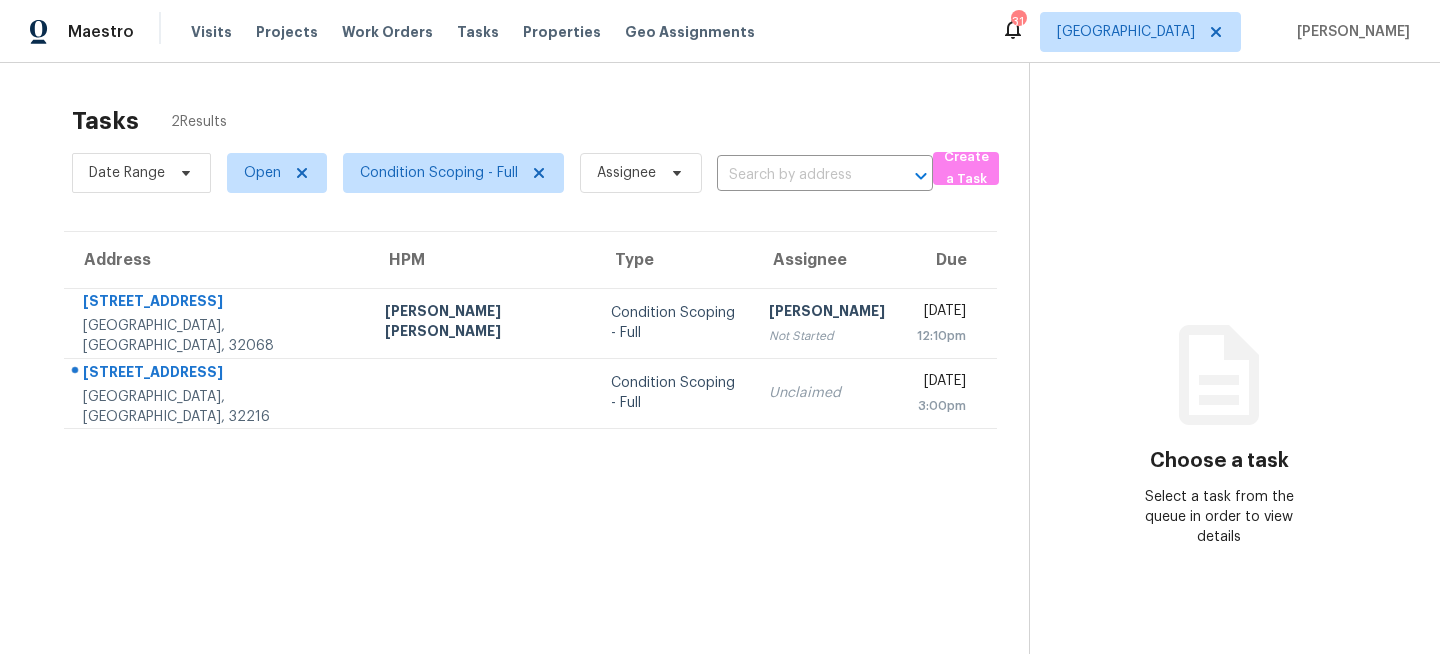 scroll, scrollTop: 0, scrollLeft: 0, axis: both 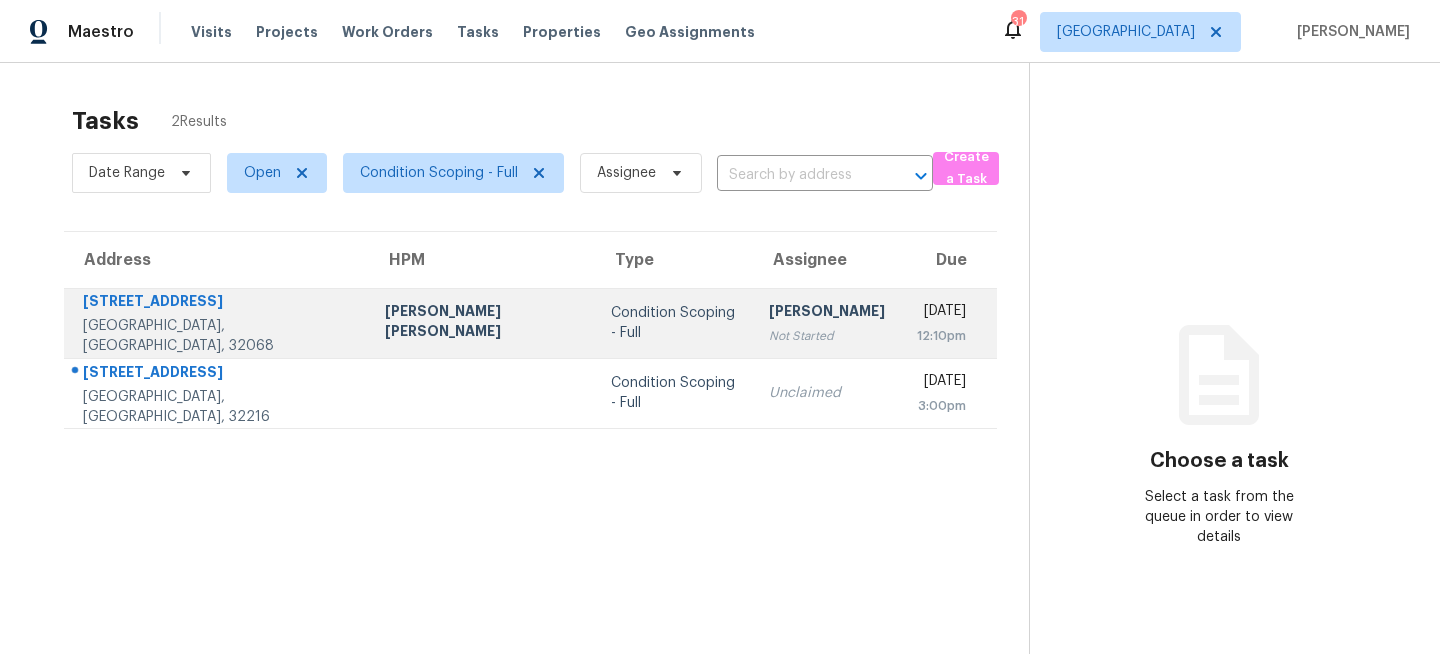 click on "Condition Scoping - Full" at bounding box center (674, 323) 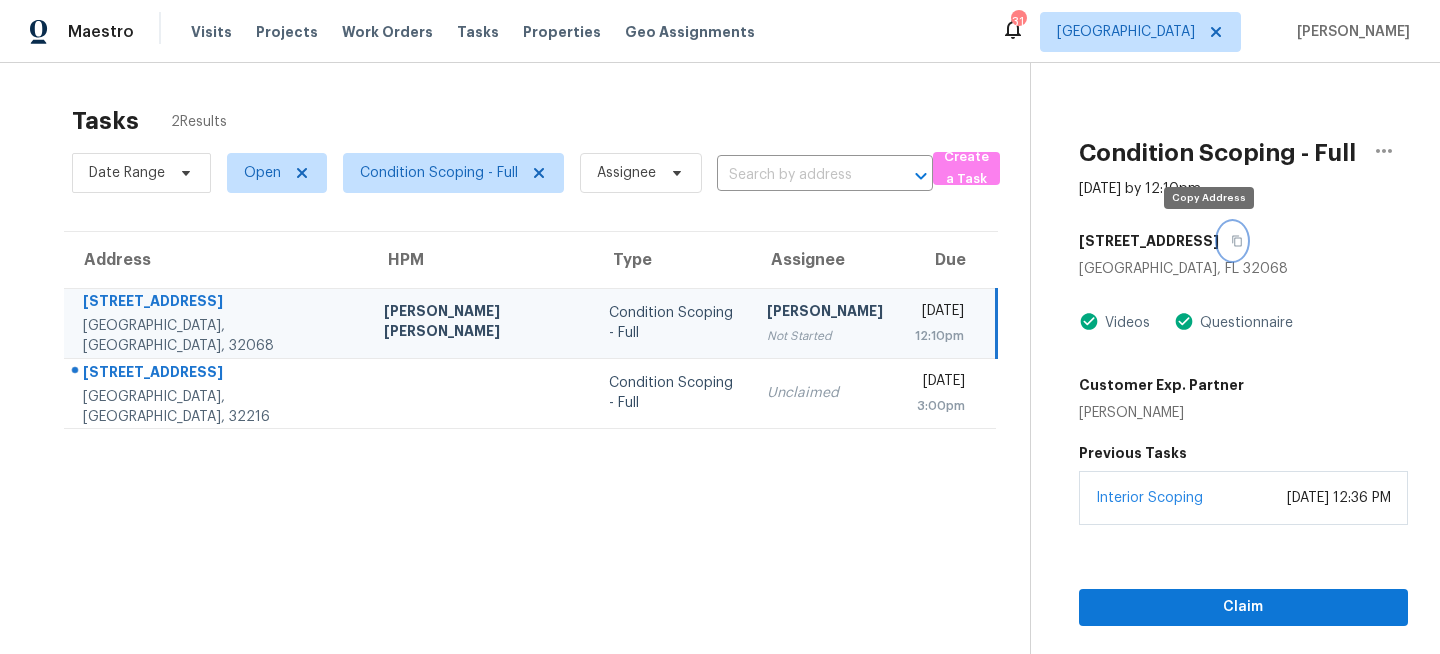 click at bounding box center (1232, 241) 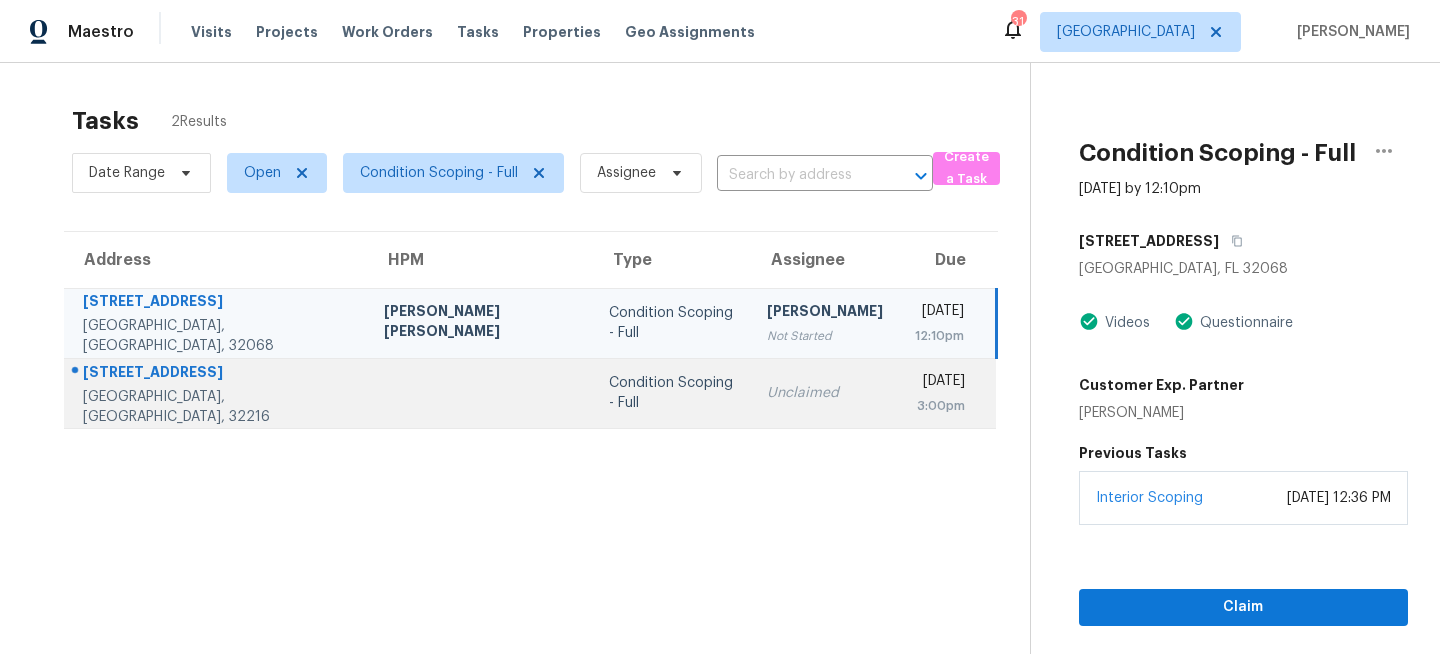 click on "Condition Scoping - Full" at bounding box center [671, 393] 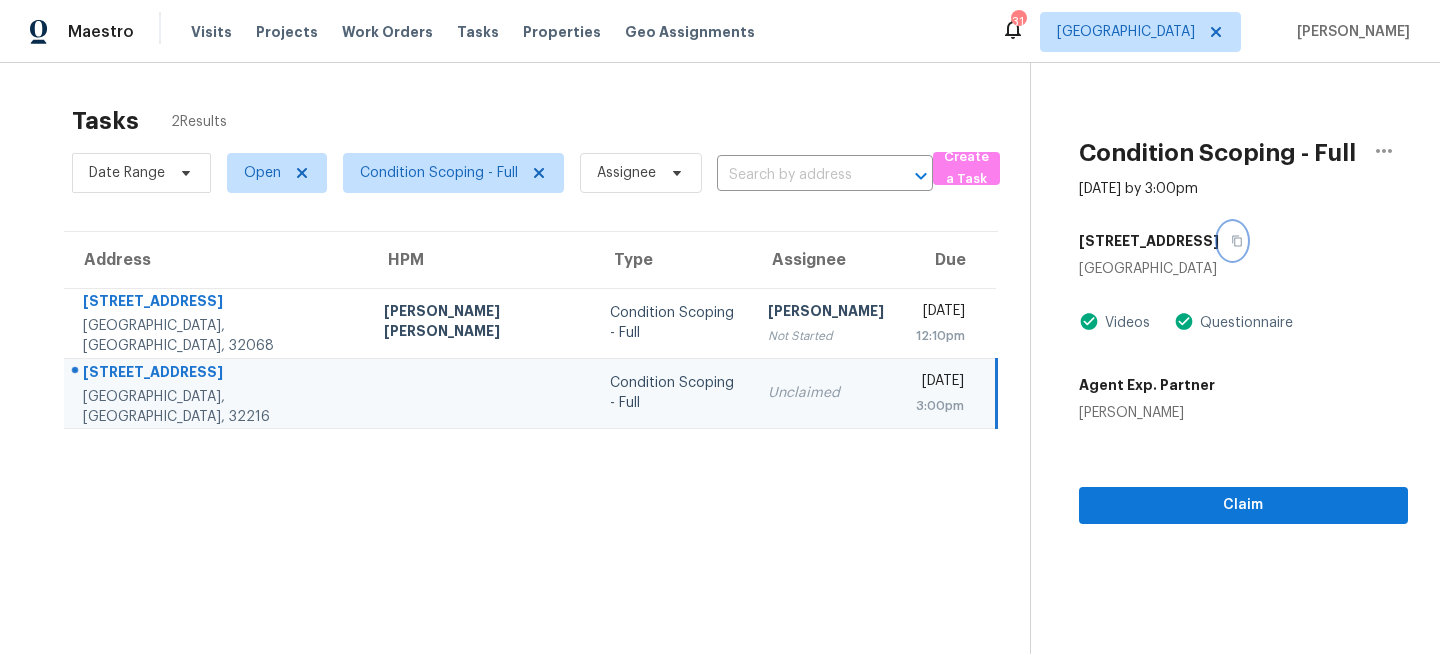 click 